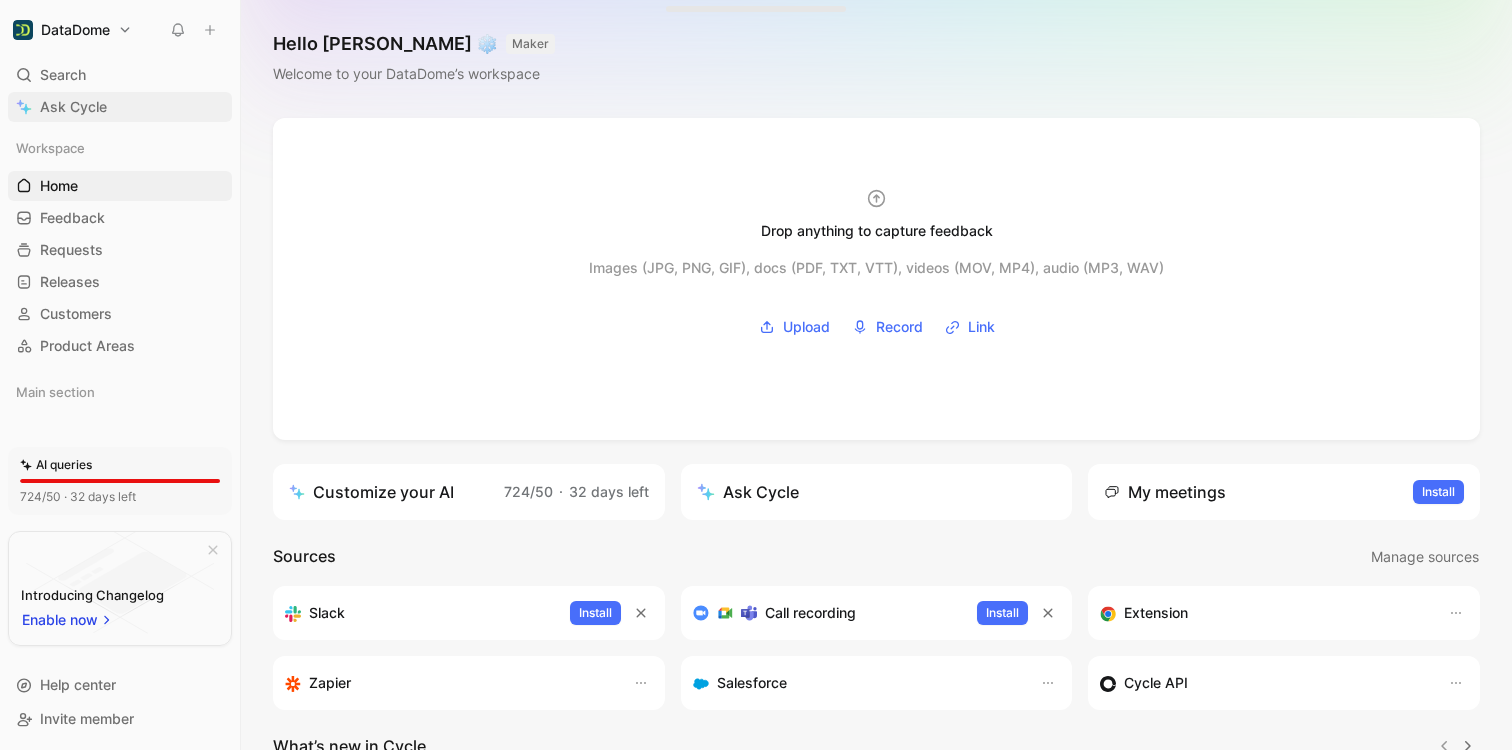 scroll, scrollTop: 0, scrollLeft: 0, axis: both 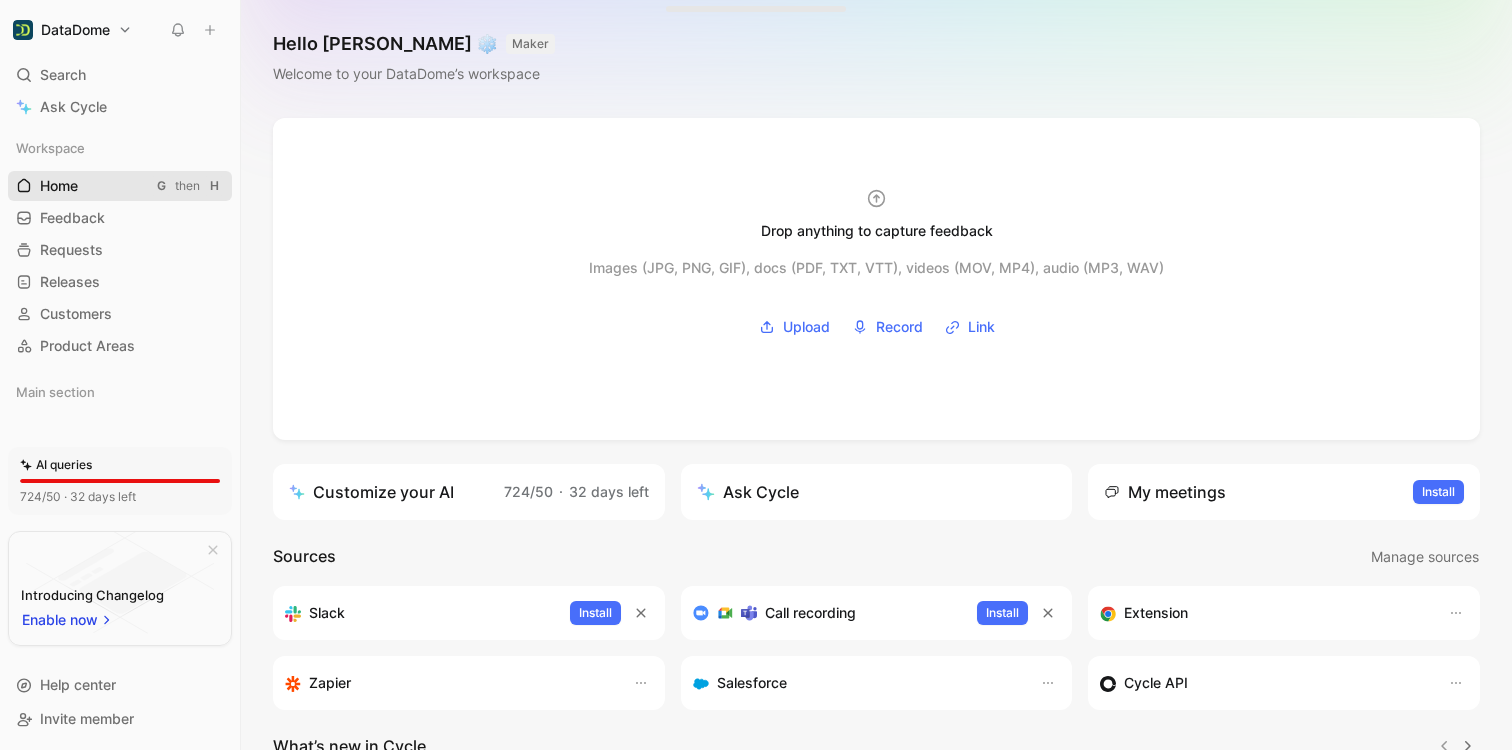 click on "Home" at bounding box center [59, 186] 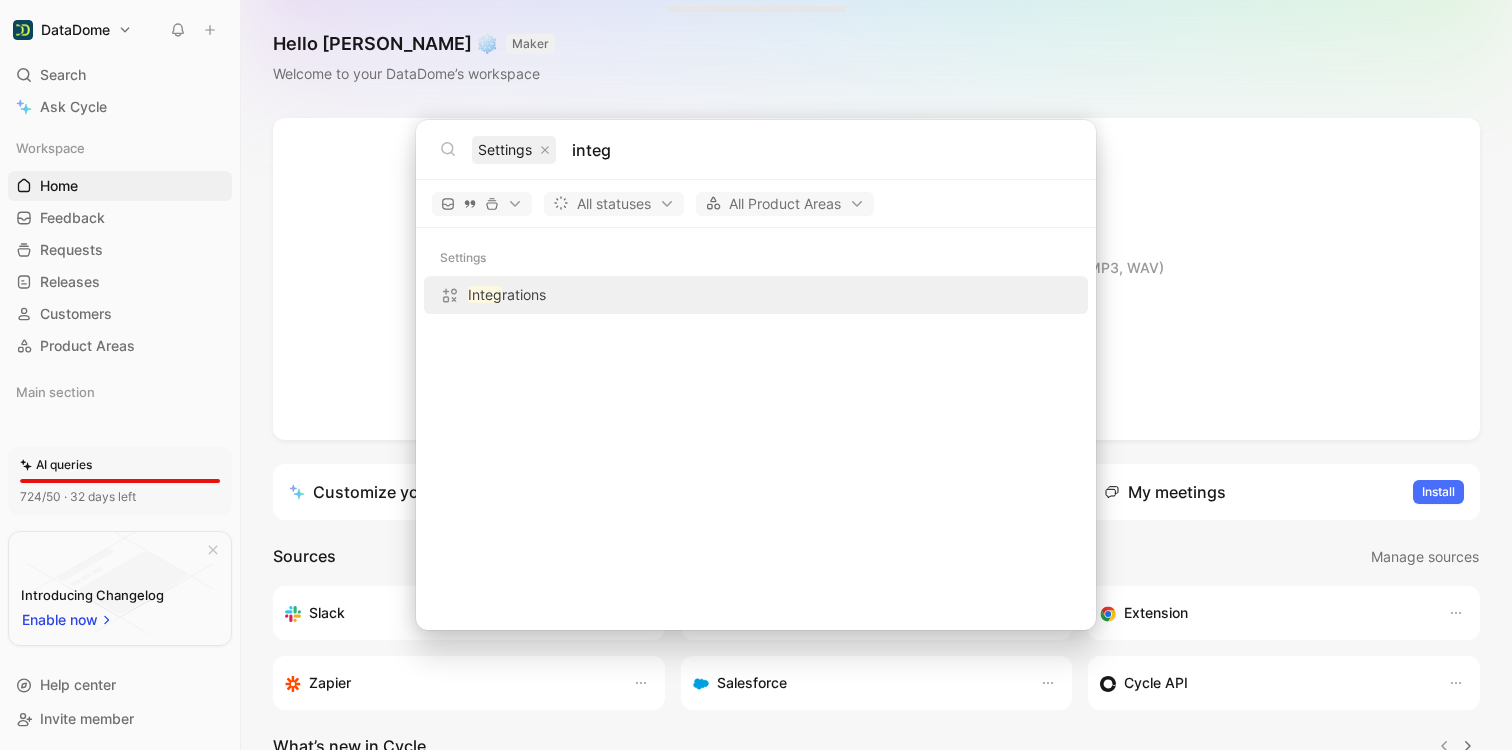 type on "integ" 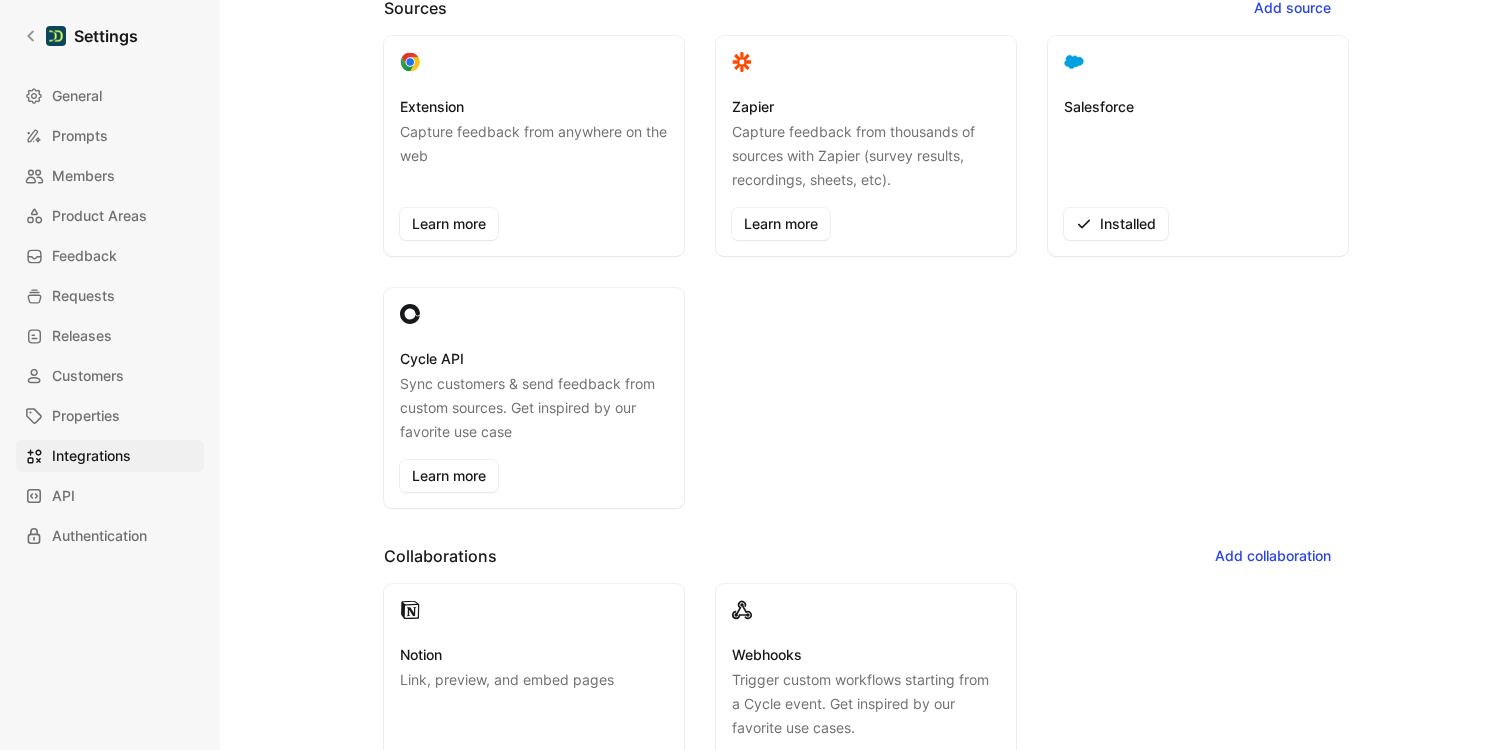 scroll, scrollTop: 0, scrollLeft: 0, axis: both 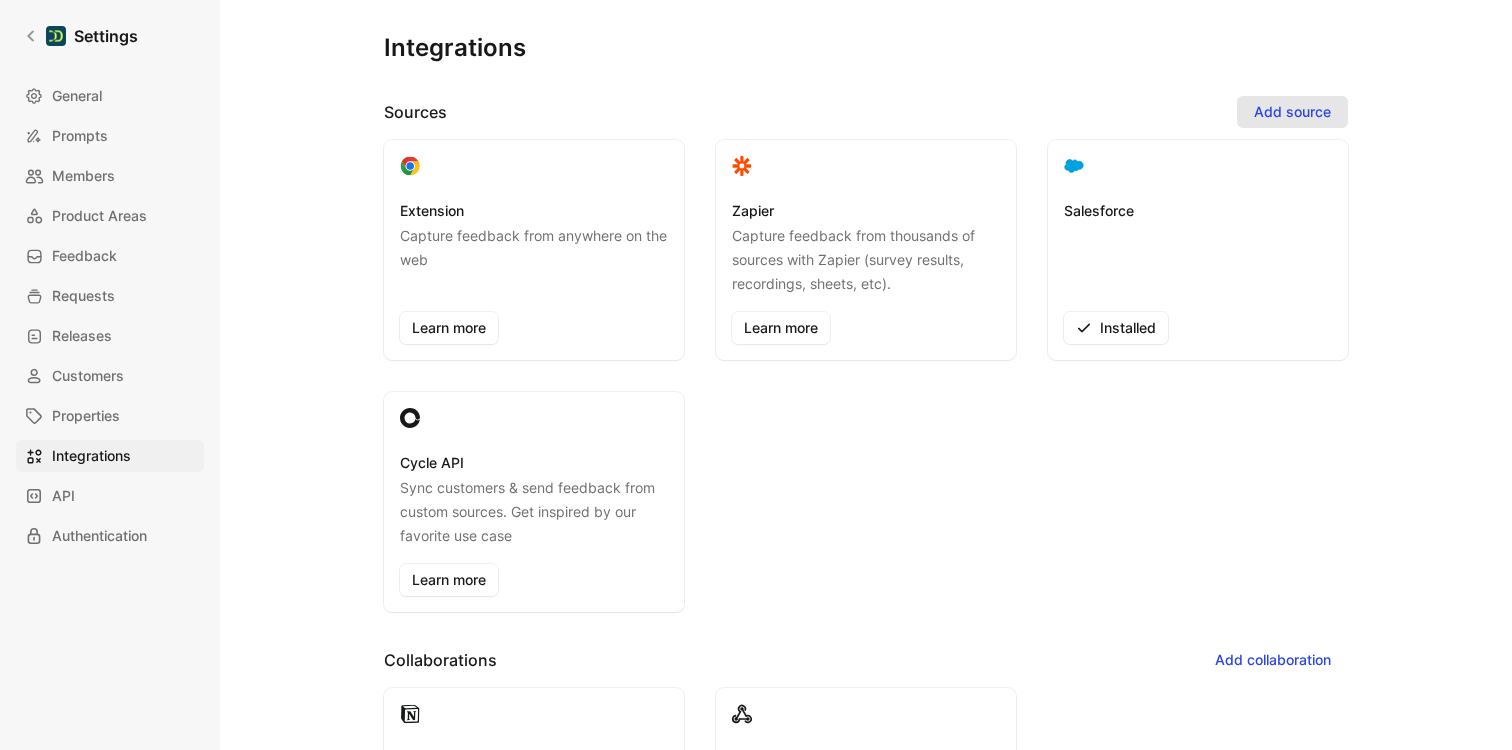 click on "Add   source" at bounding box center [1292, 112] 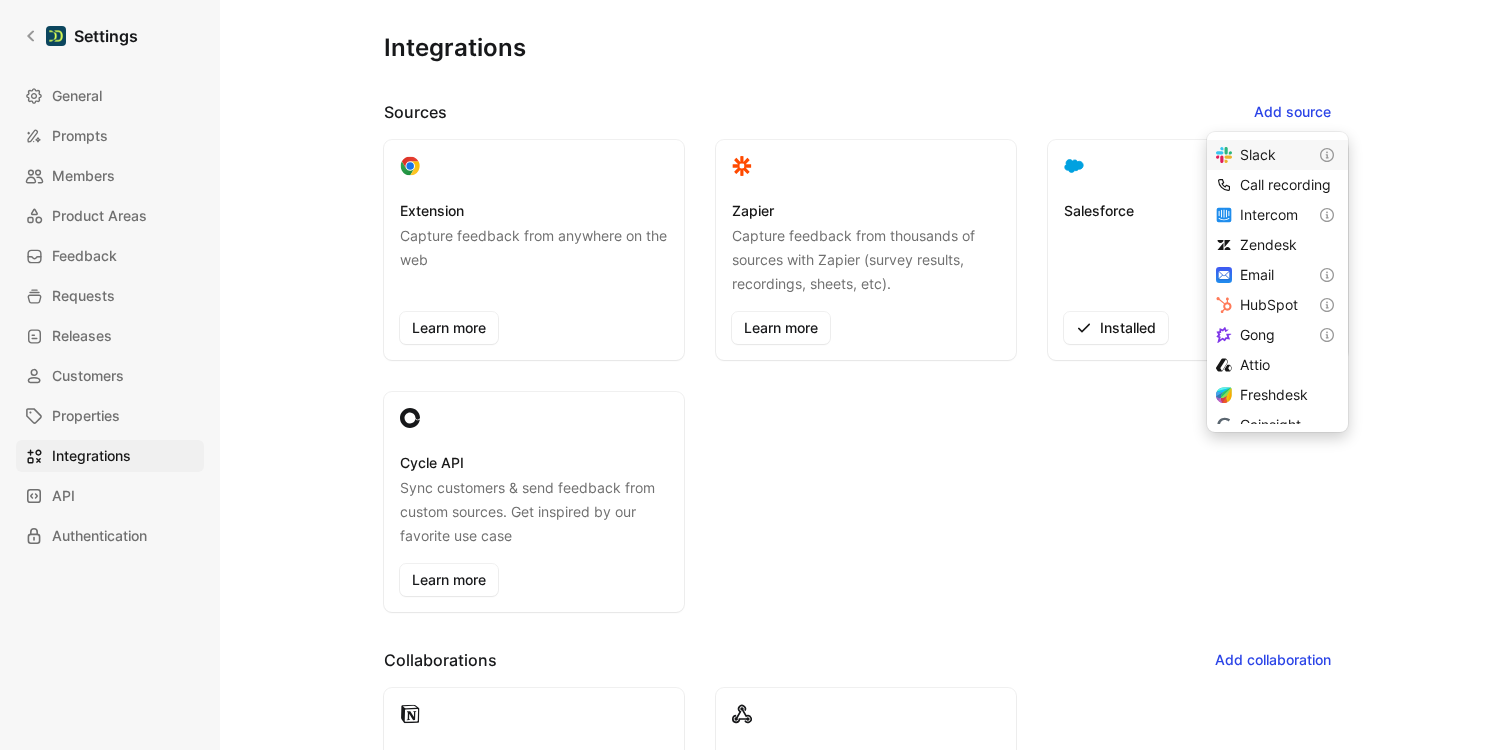 click on "Slack" at bounding box center (1273, 155) 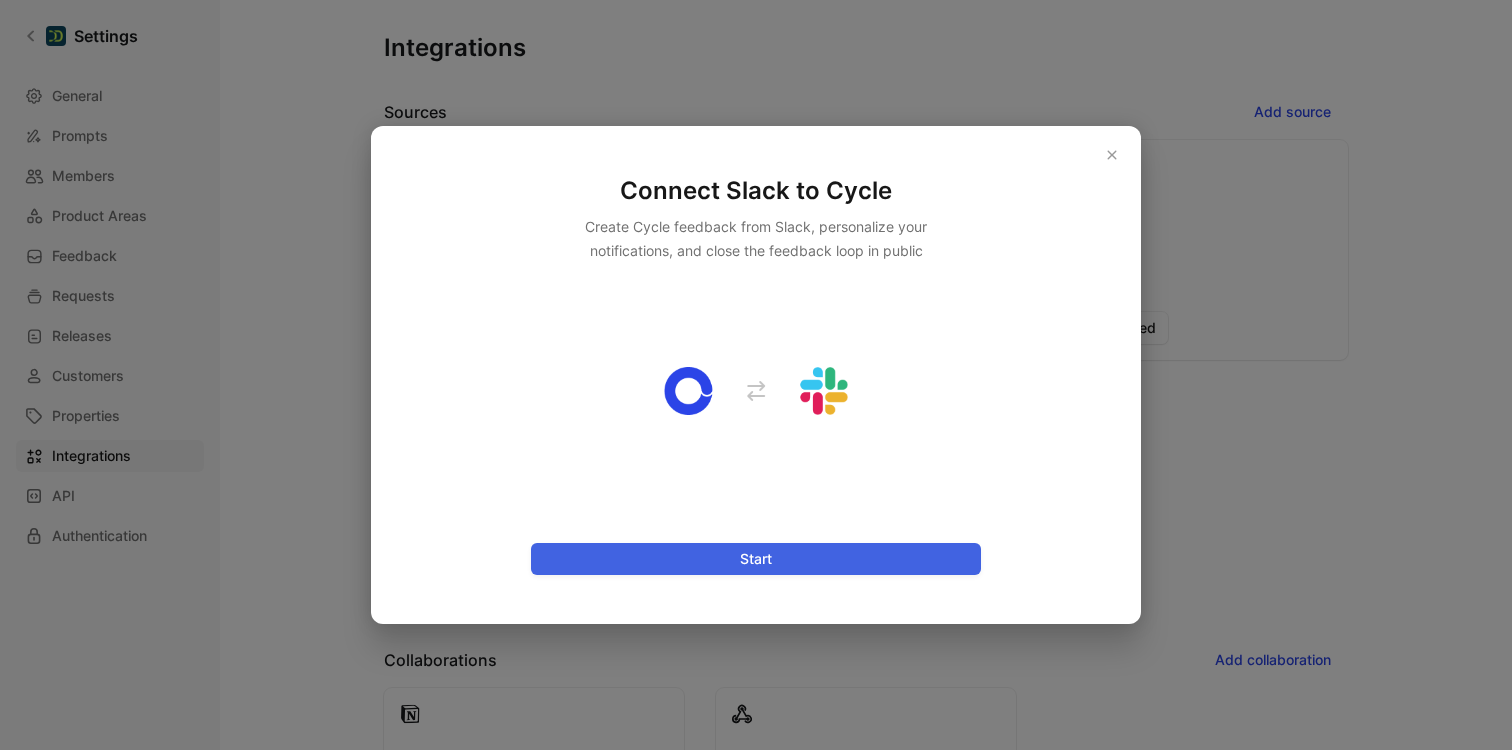 click on "Start" at bounding box center [756, 559] 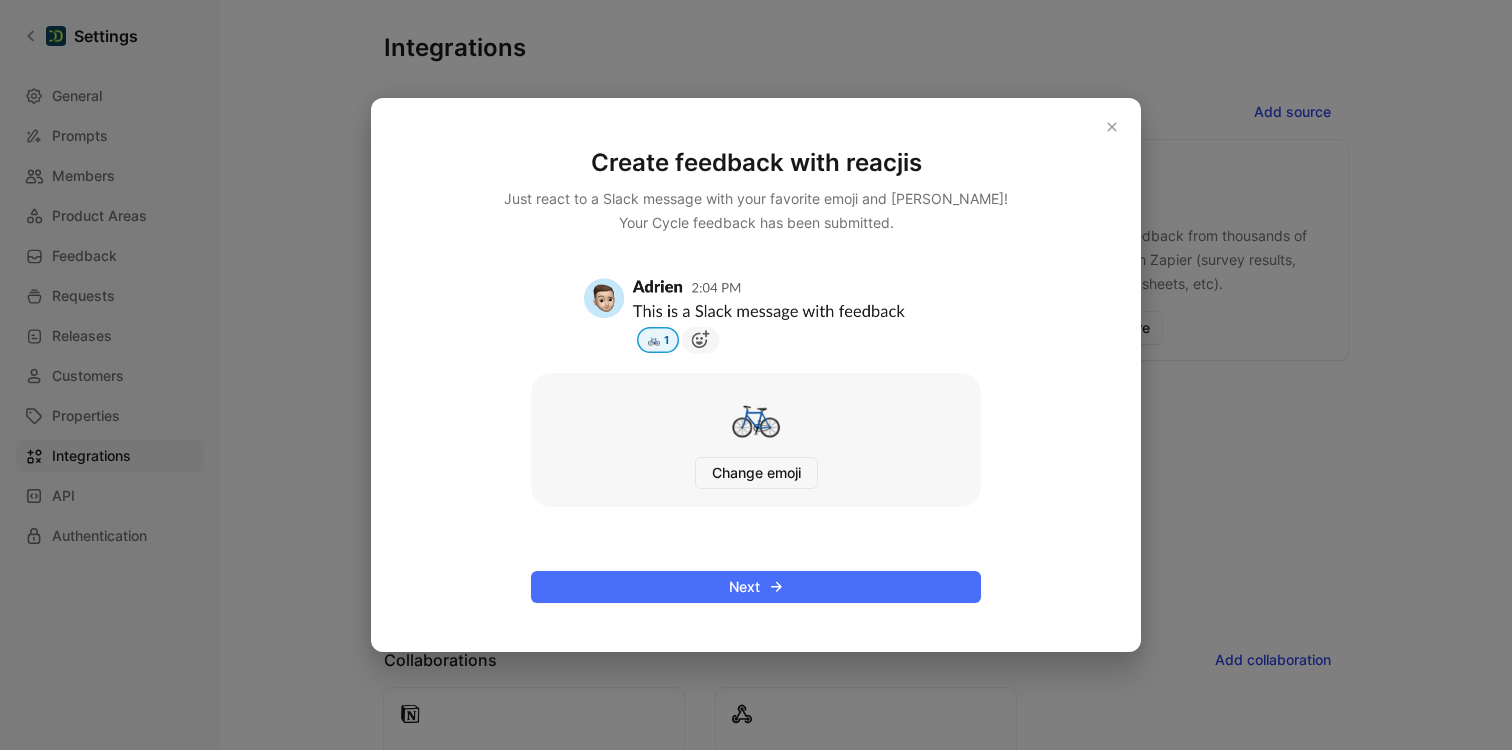 click on "Change emoji" at bounding box center (756, 473) 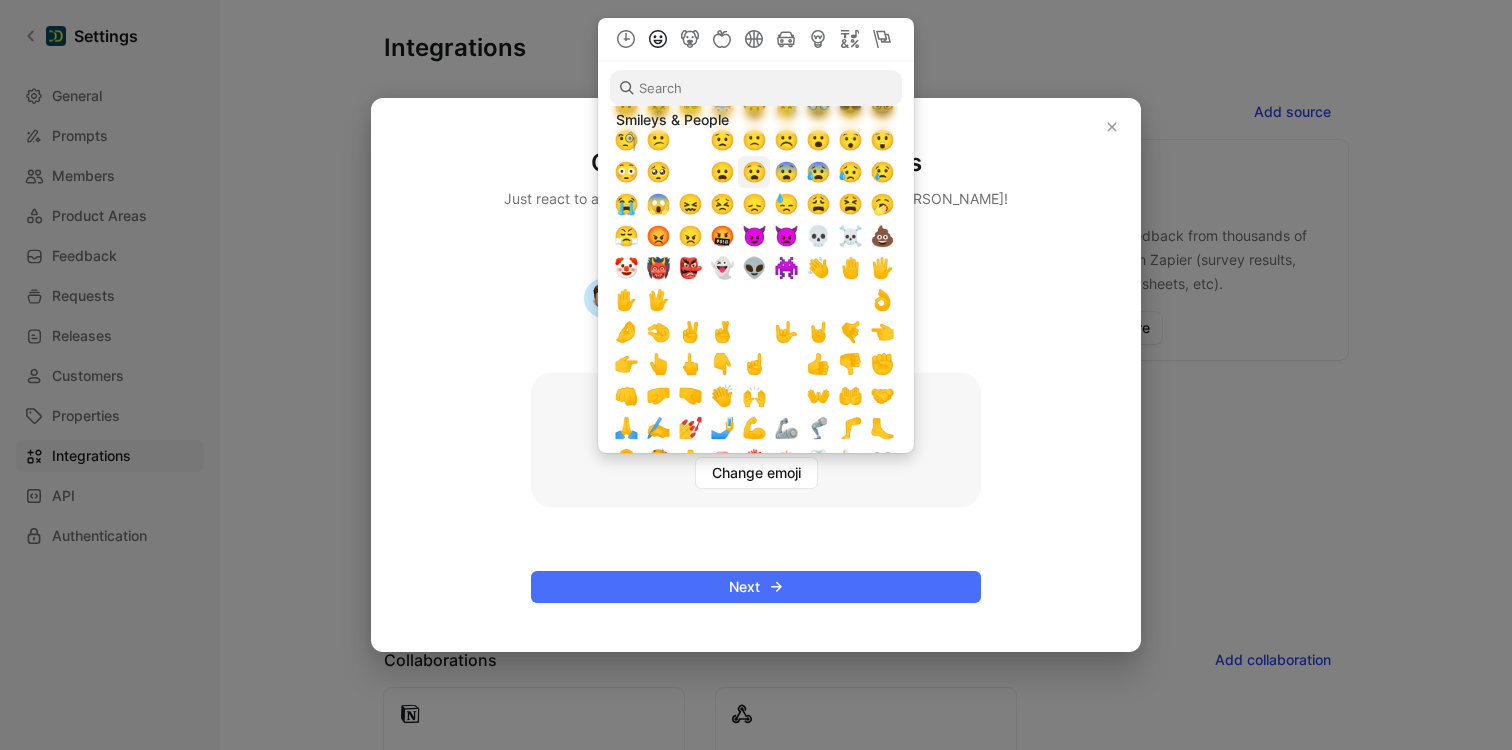 scroll, scrollTop: 0, scrollLeft: 0, axis: both 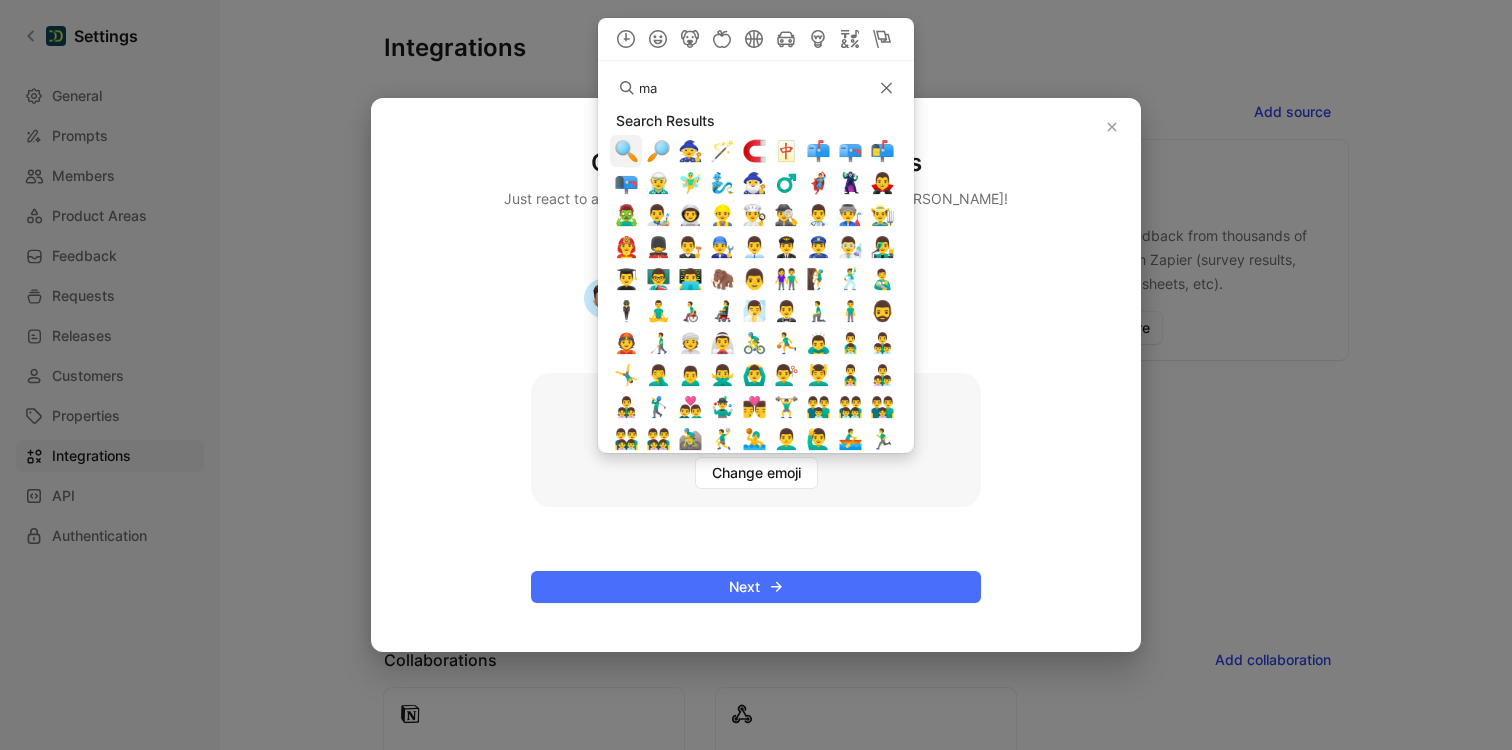 type on "m" 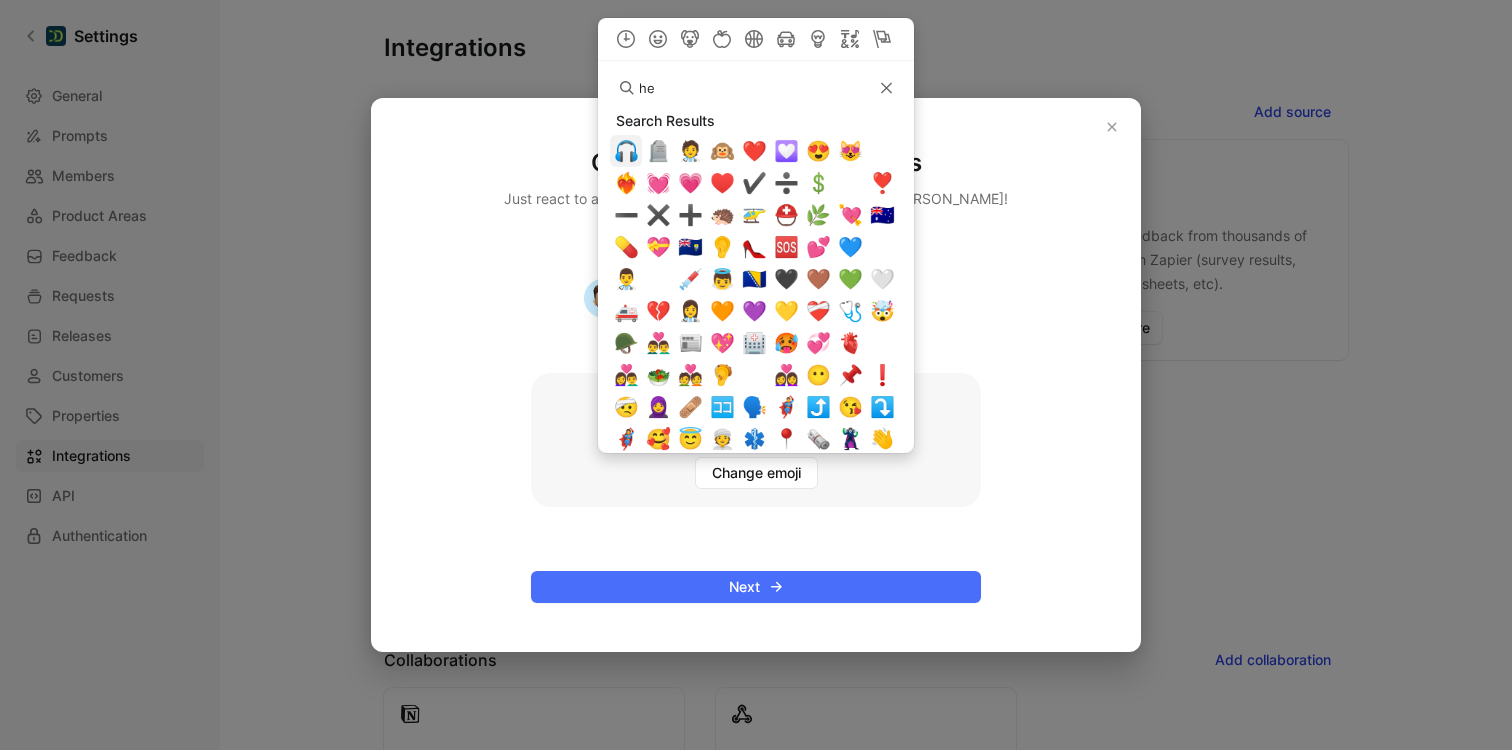 type on "h" 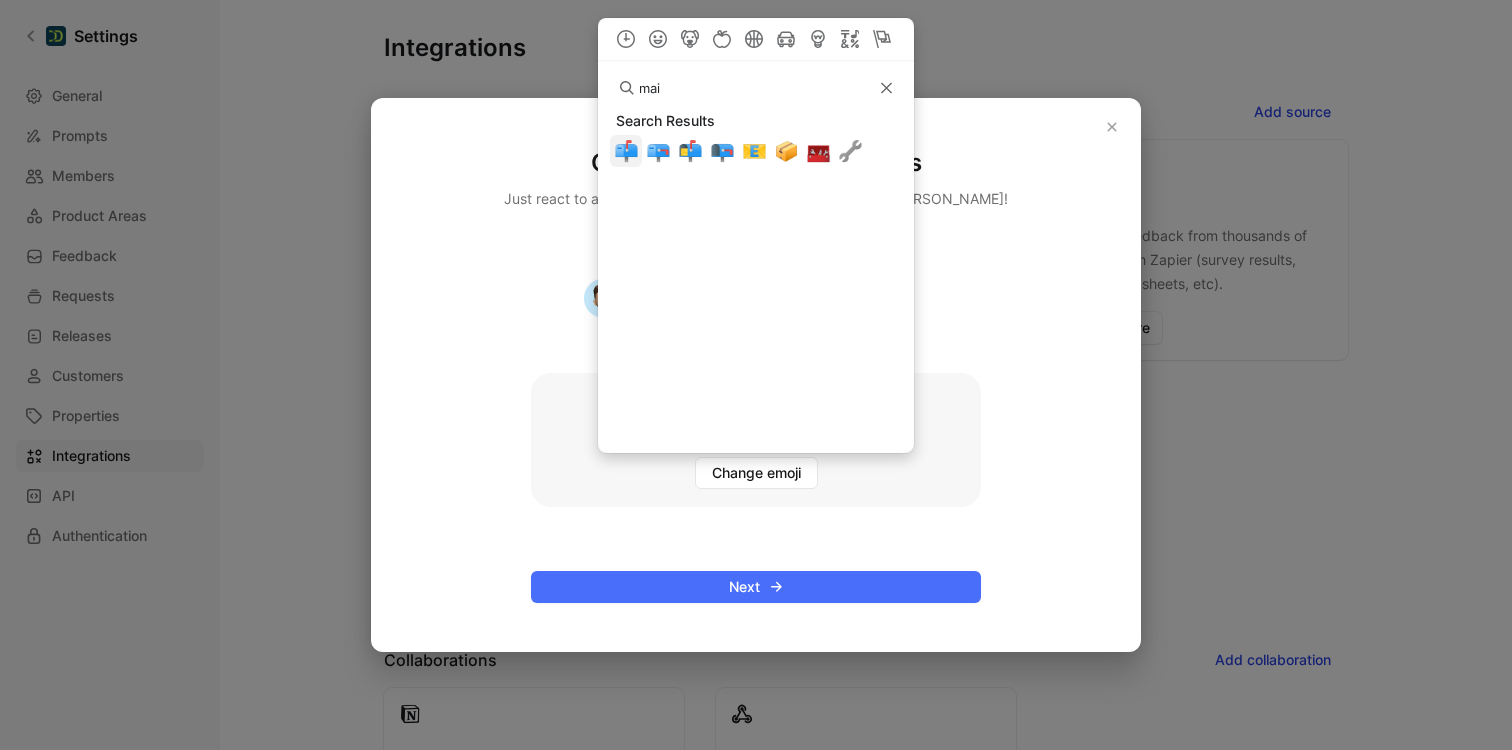 type on "mail" 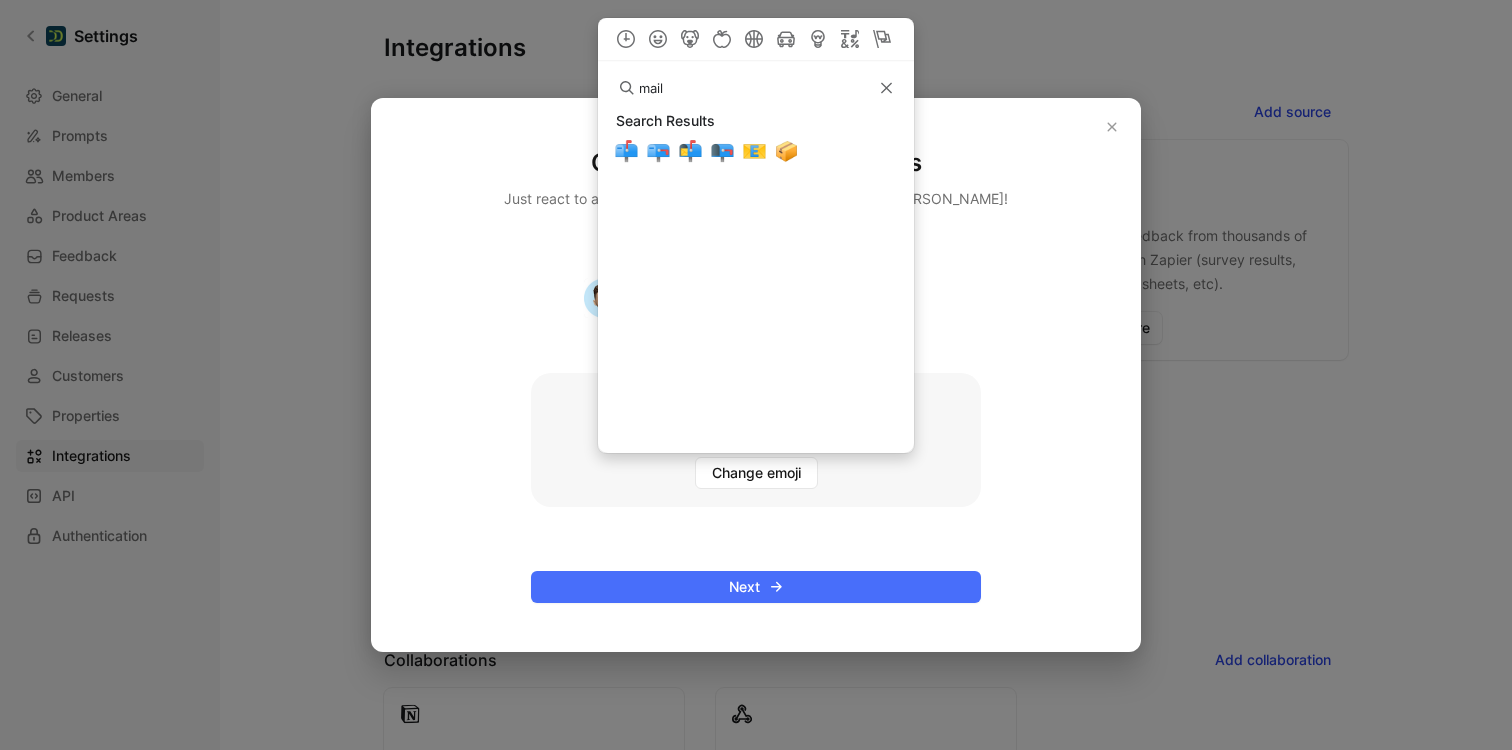 click 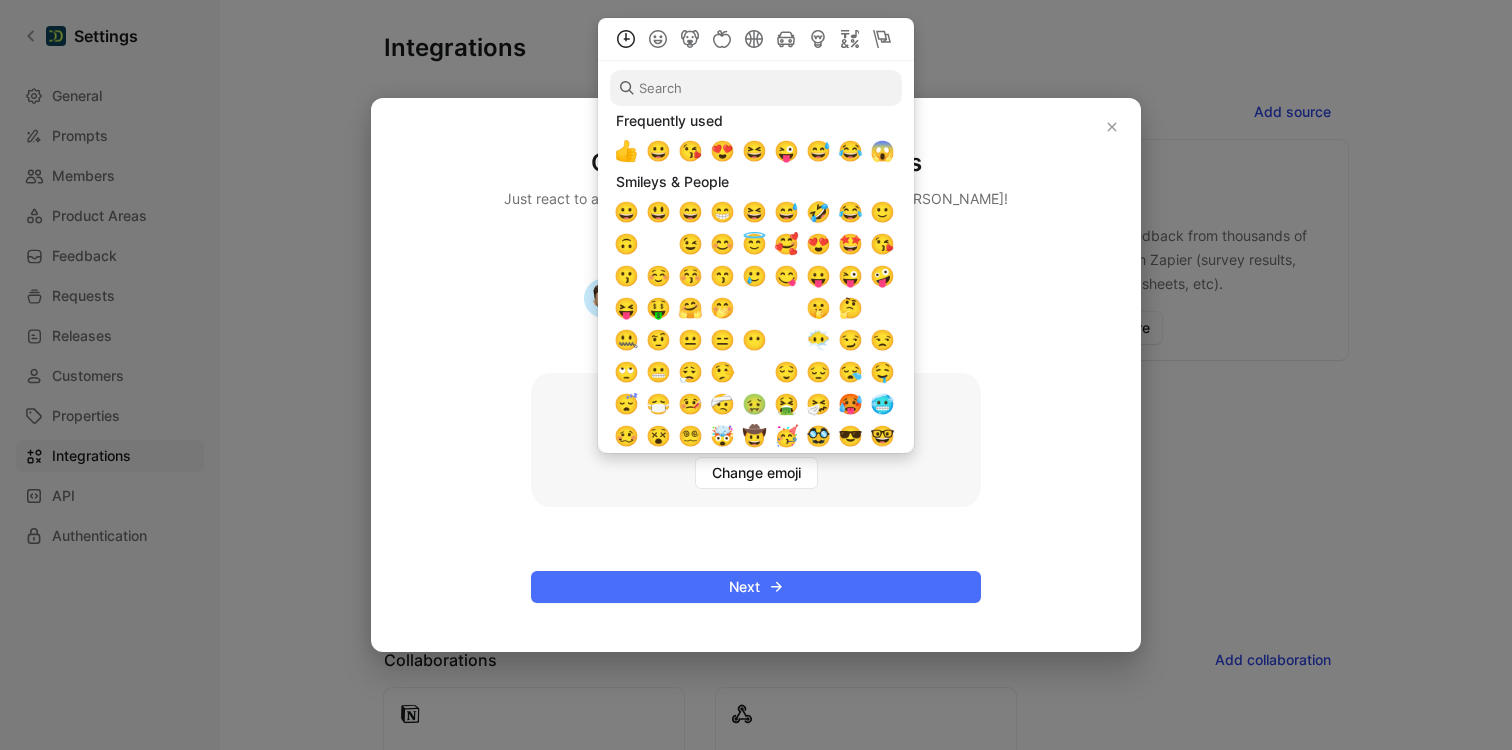 click on "Create feedback with reacjis Just react to a Slack message with your favorite emoji and [PERSON_NAME]!   Your Cycle feedback has been submitted. 1 Change emoji Next" at bounding box center (756, 375) 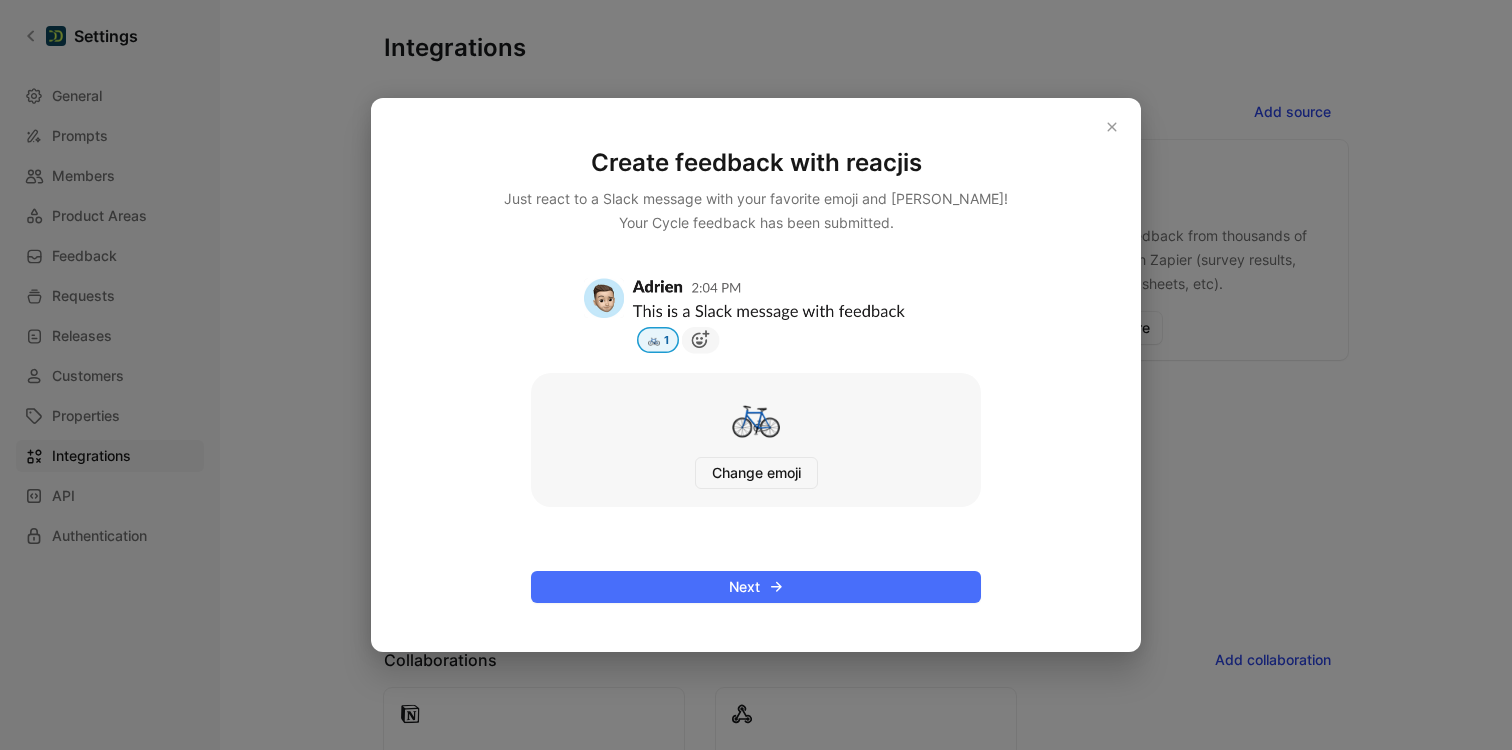 click on "Change emoji" at bounding box center (756, 473) 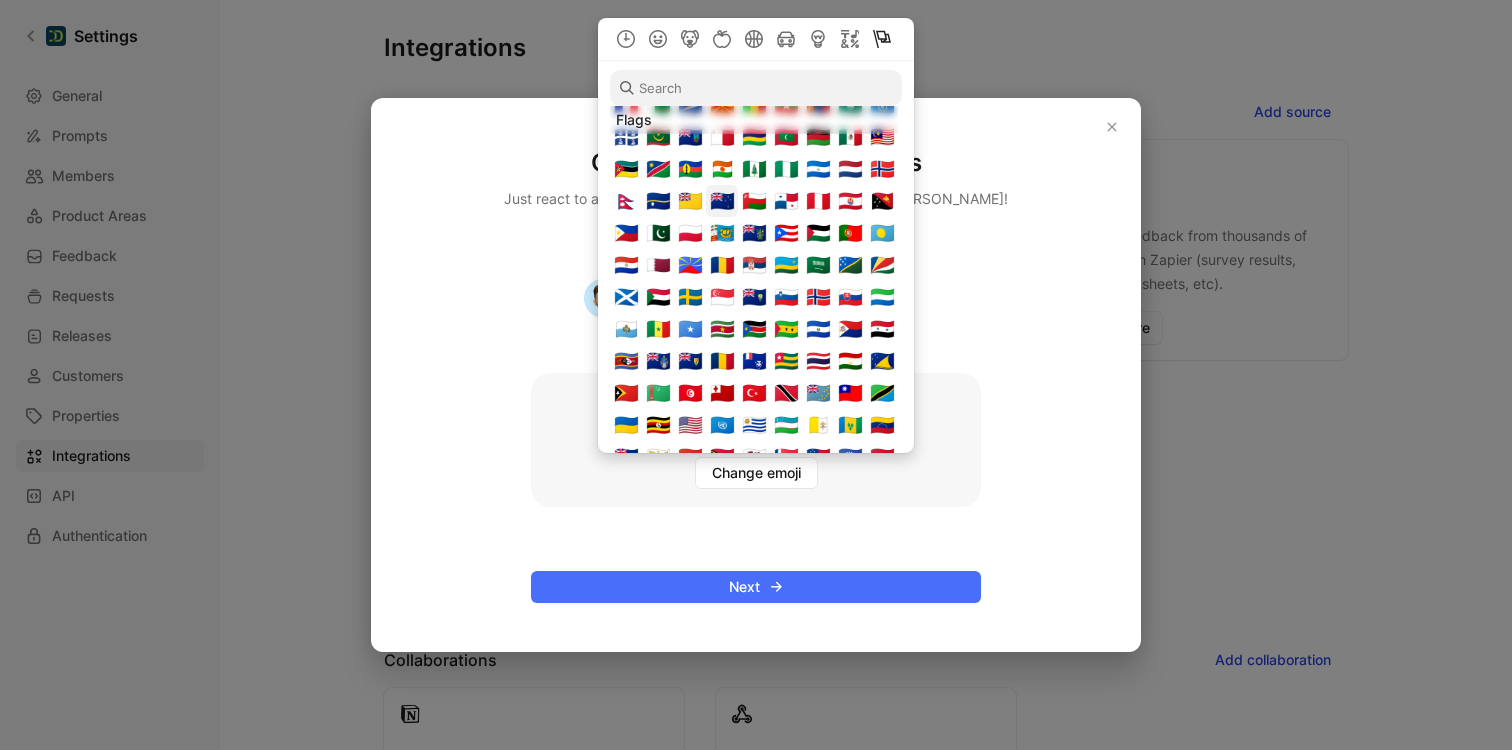 scroll, scrollTop: 6665, scrollLeft: 0, axis: vertical 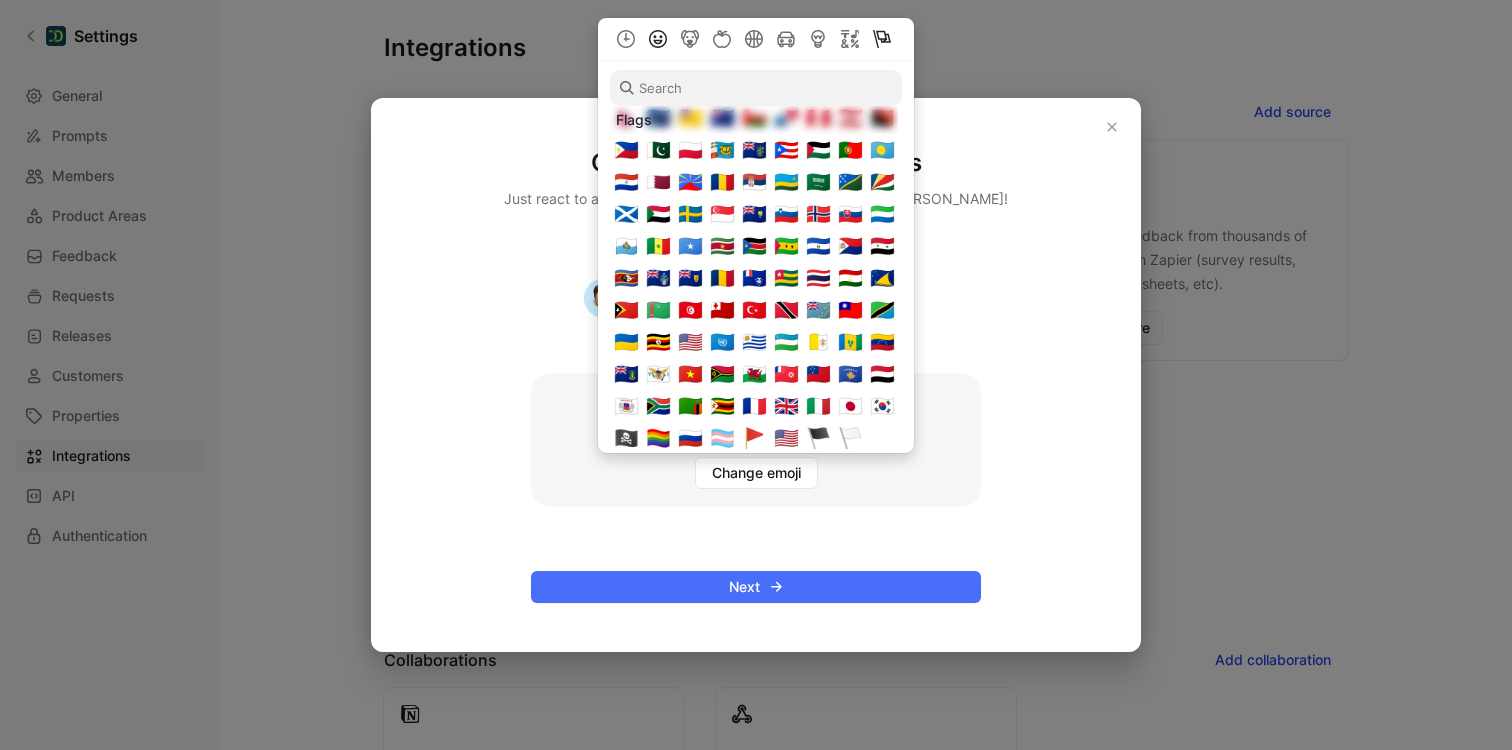 click 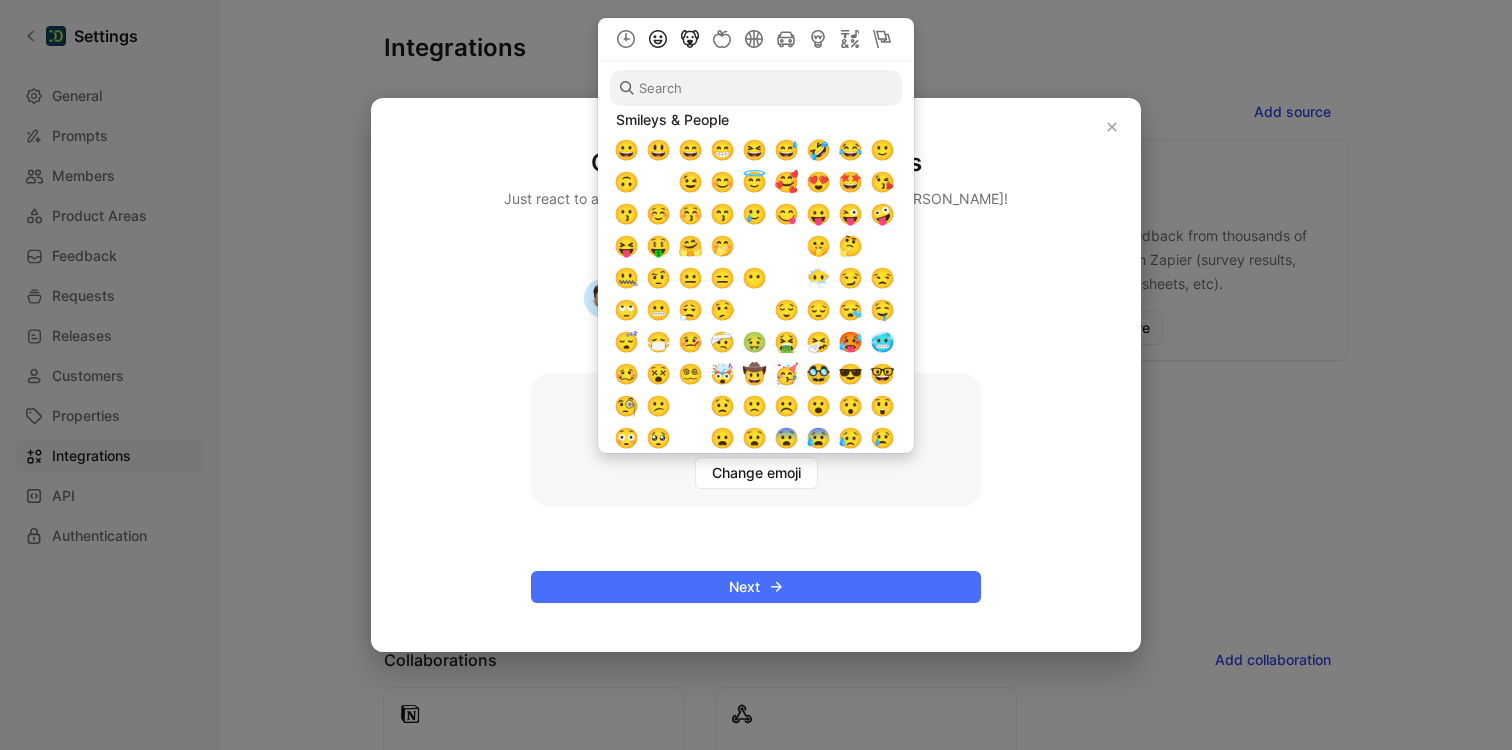 click 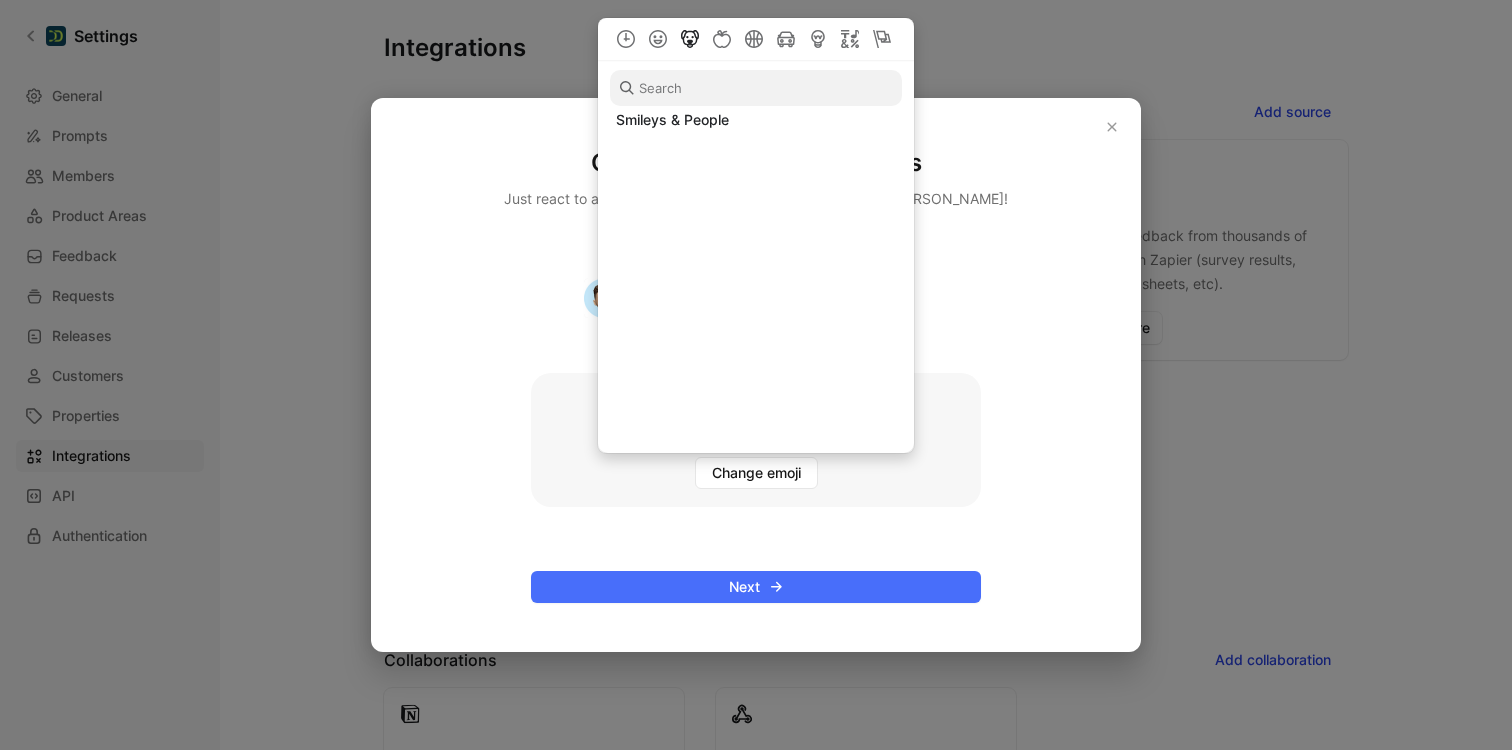 scroll, scrollTop: 1979, scrollLeft: 0, axis: vertical 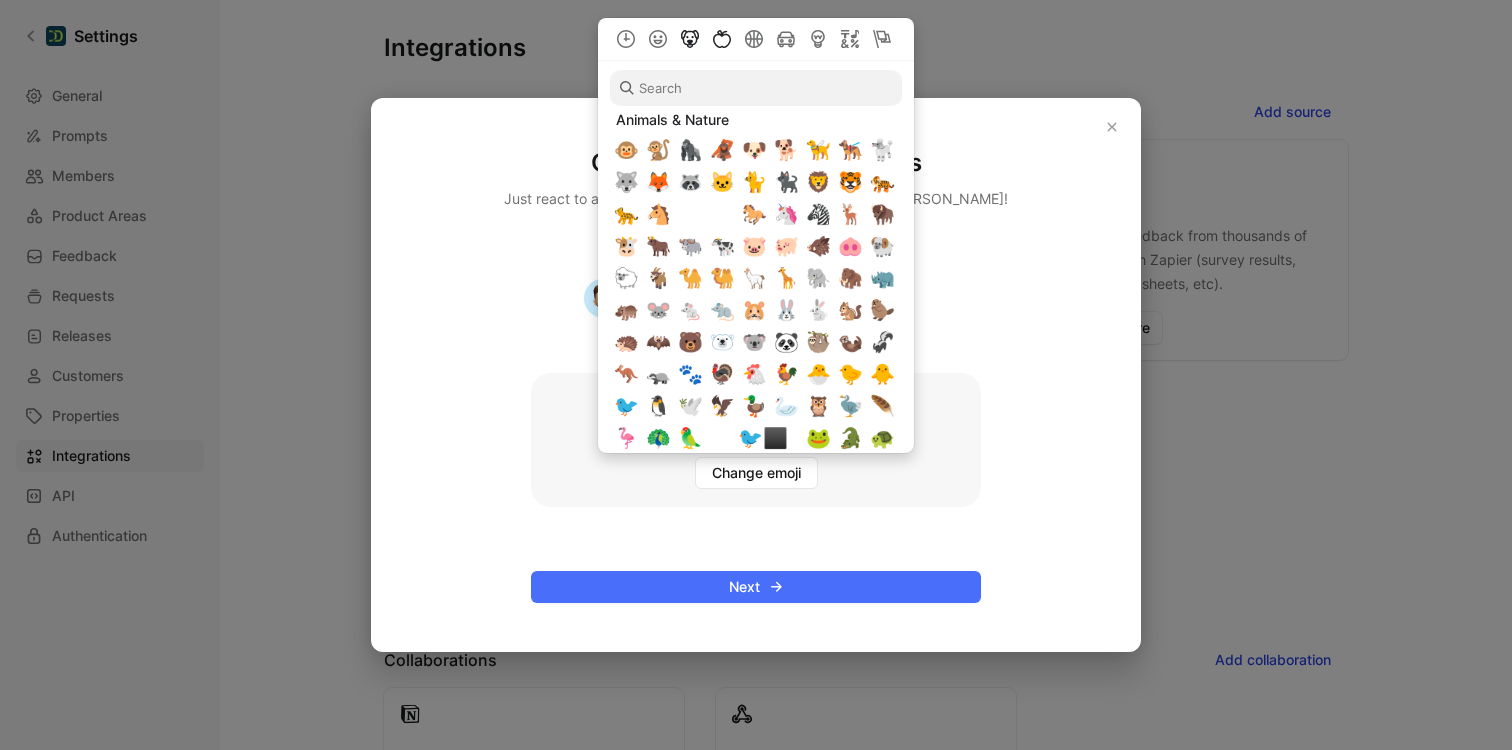 click 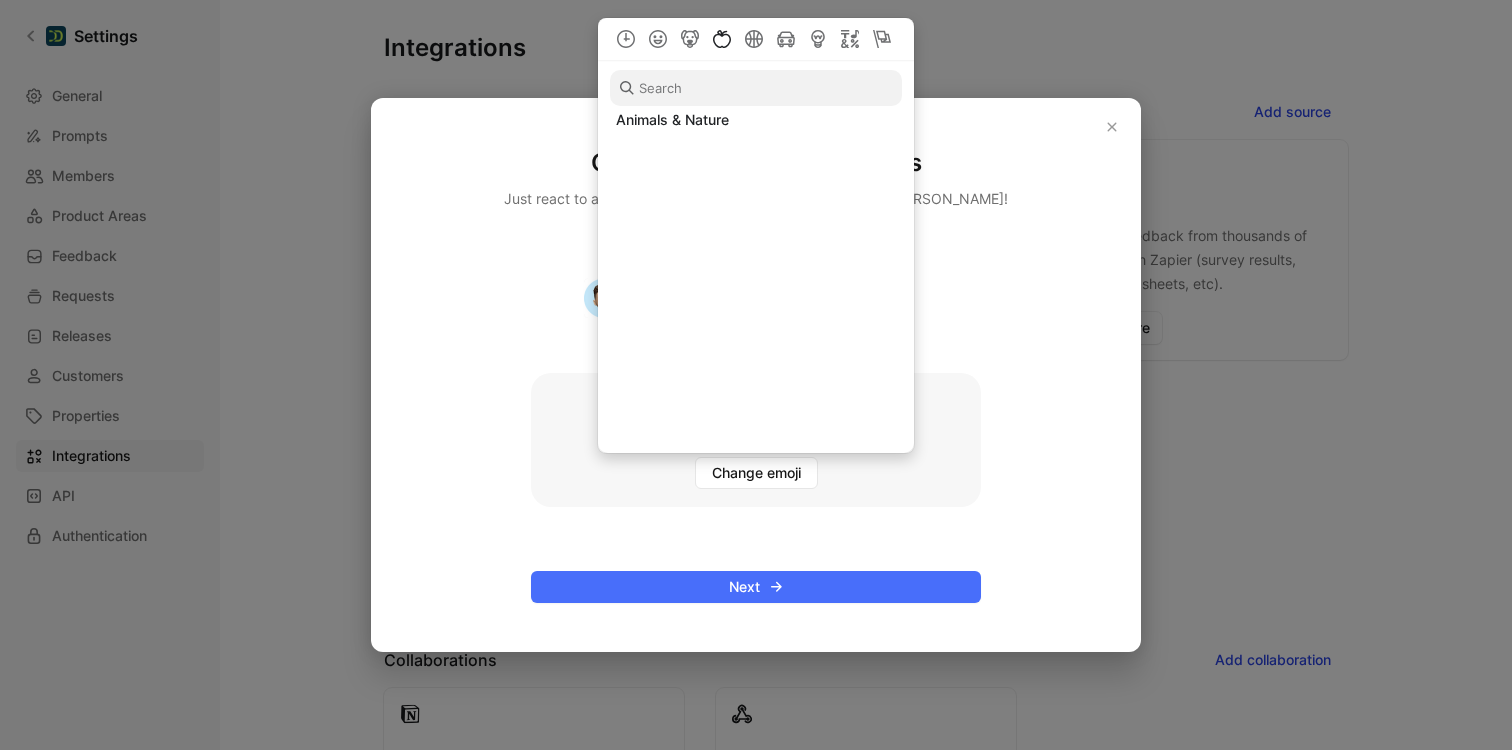 scroll, scrollTop: 2552, scrollLeft: 0, axis: vertical 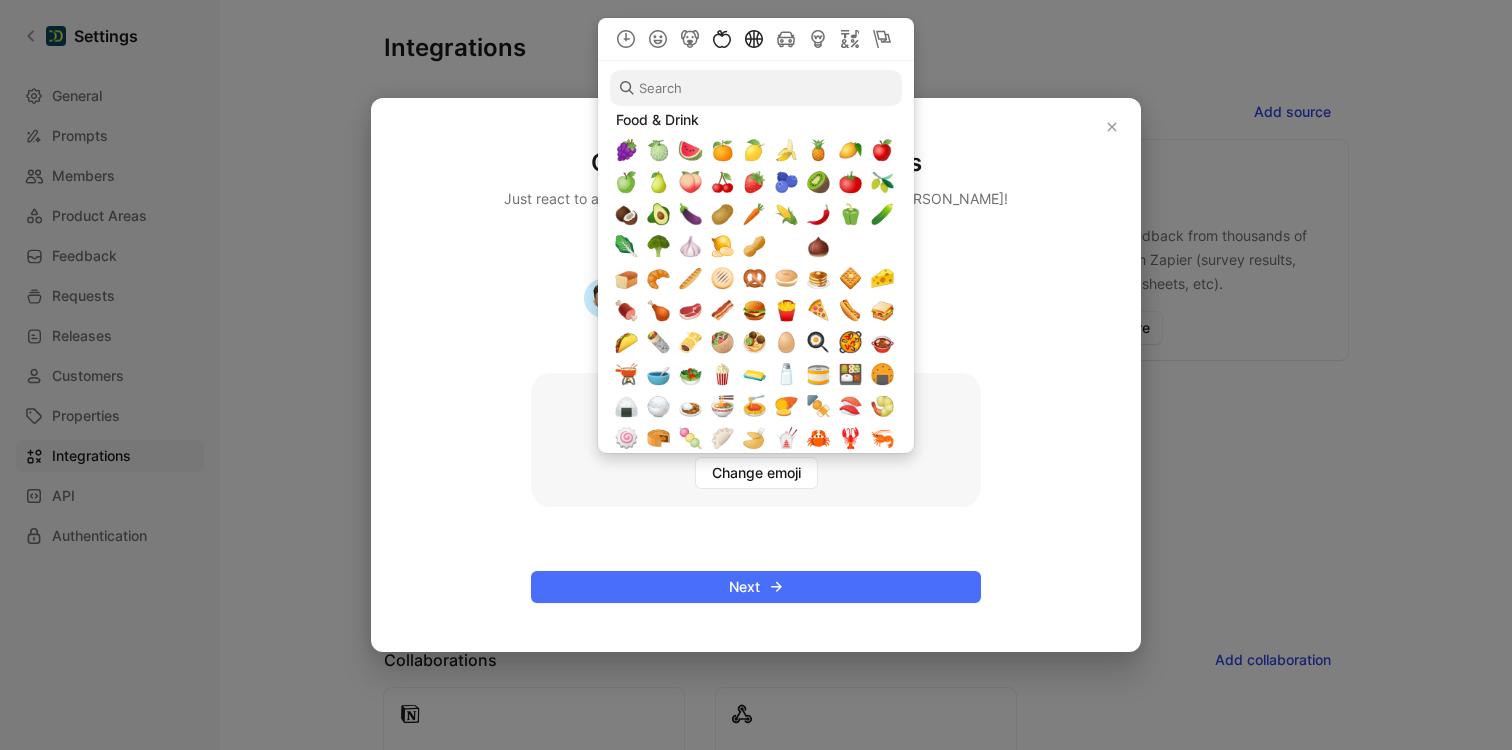 click 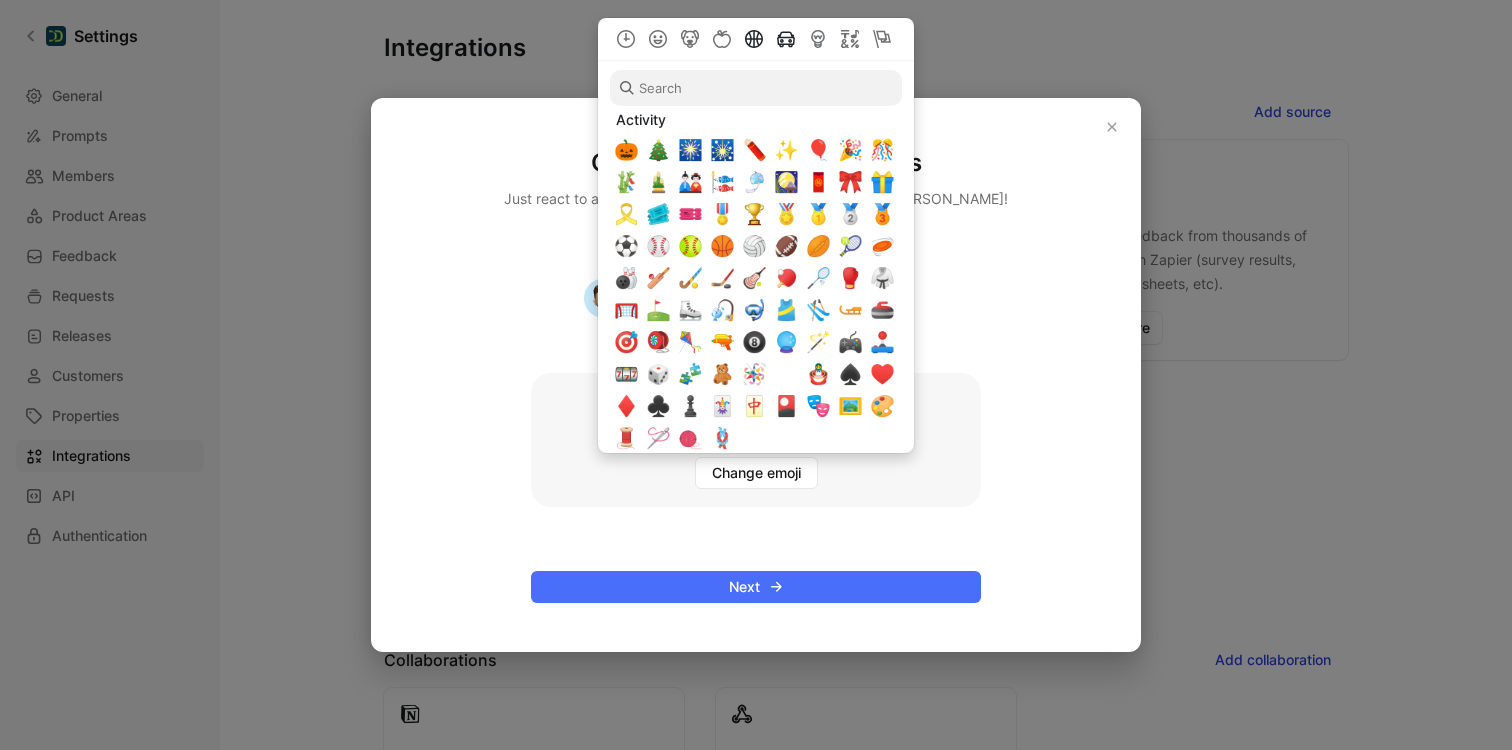 click 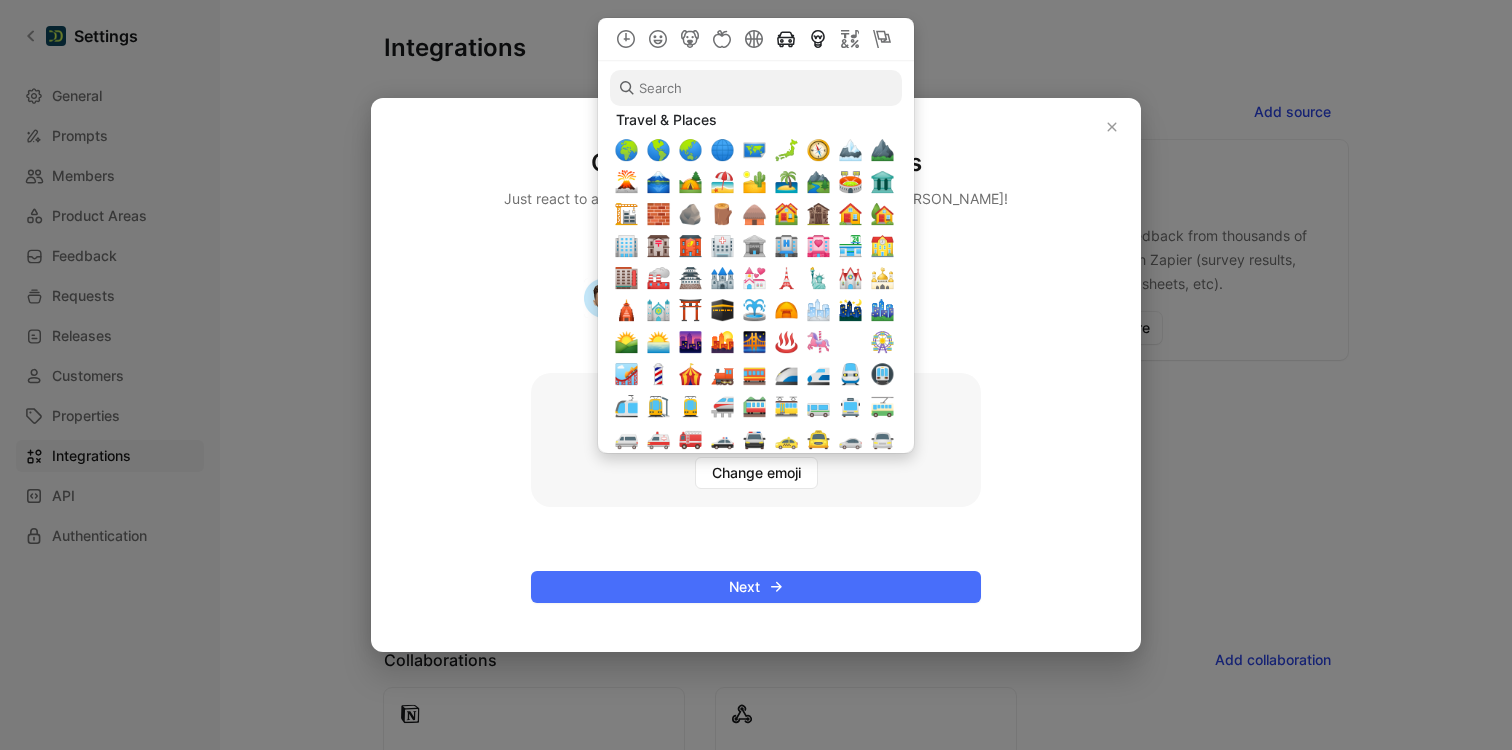 click 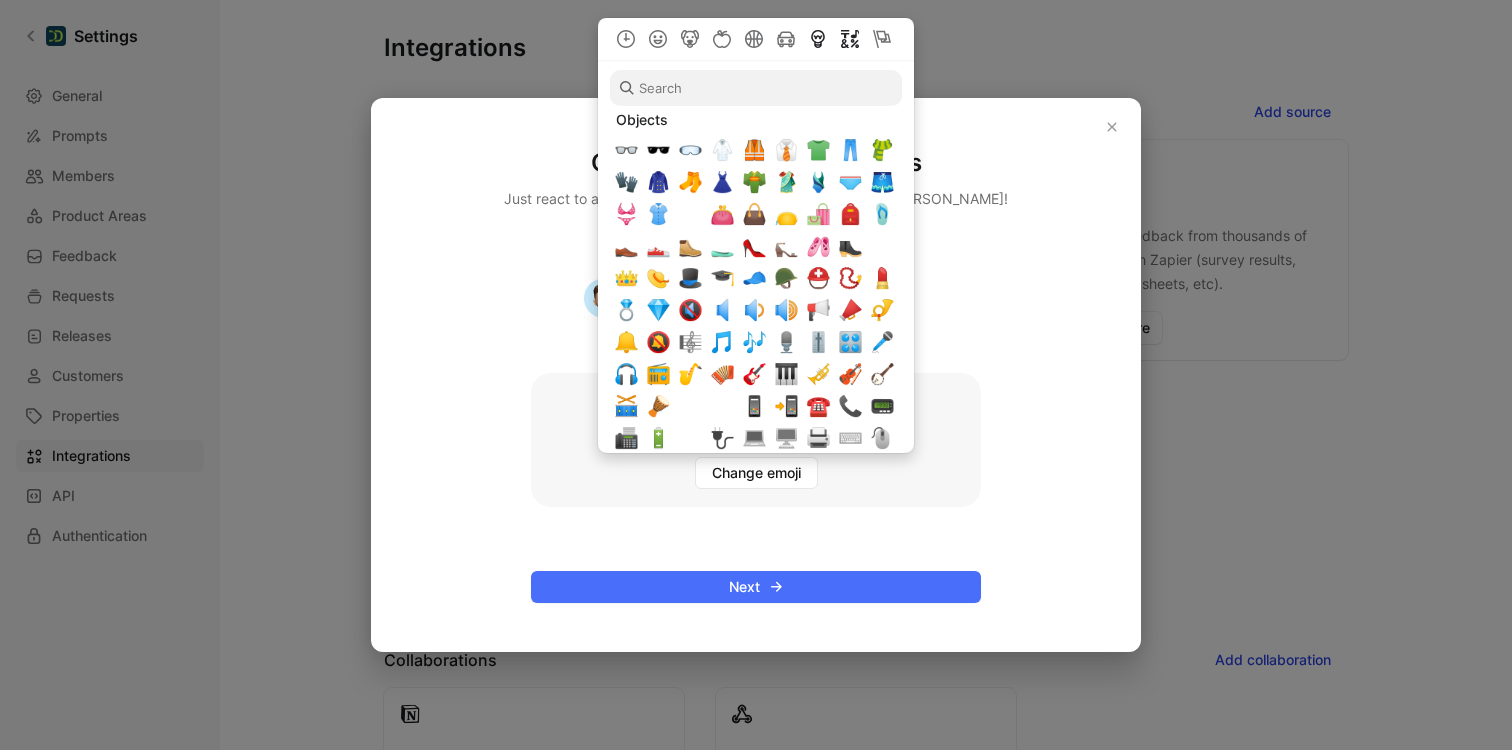 click 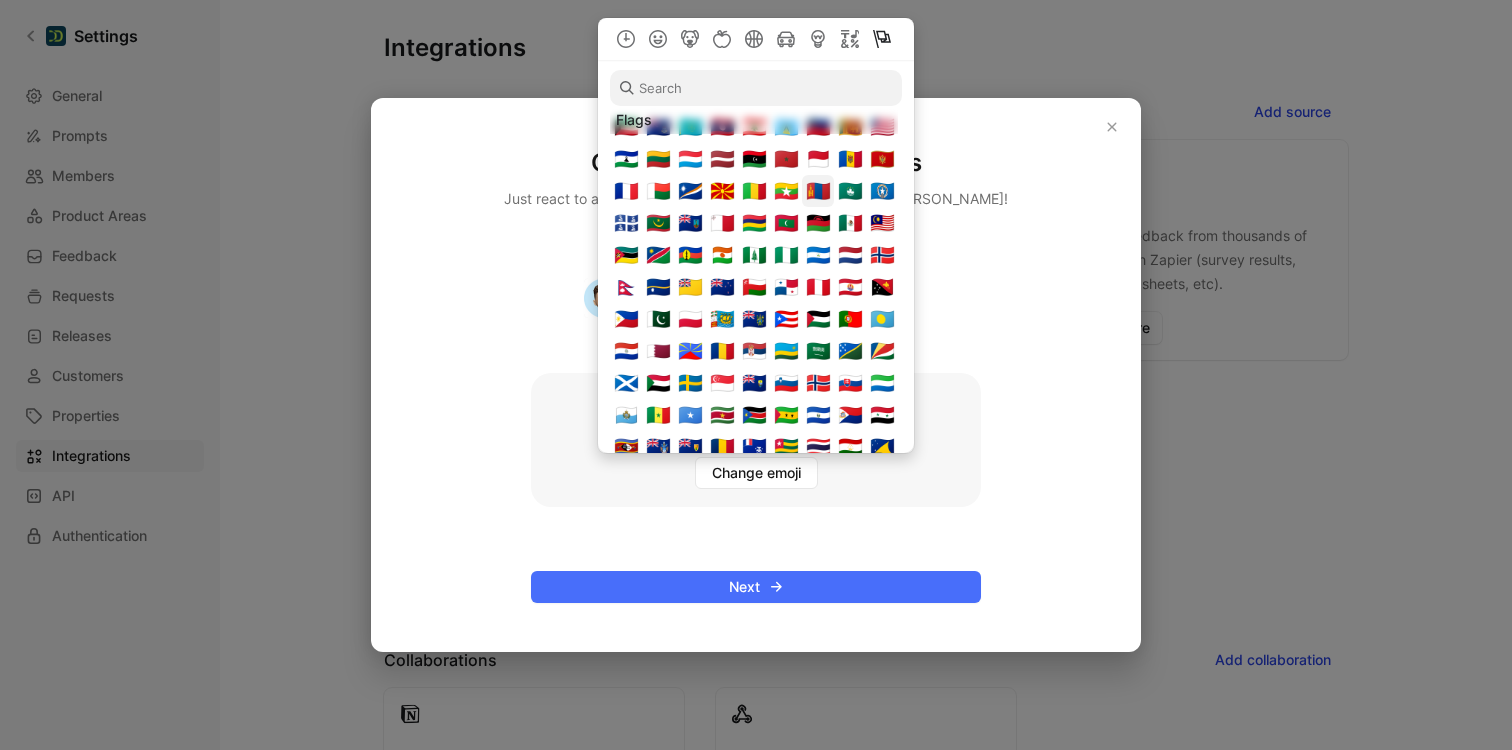 scroll, scrollTop: 6665, scrollLeft: 0, axis: vertical 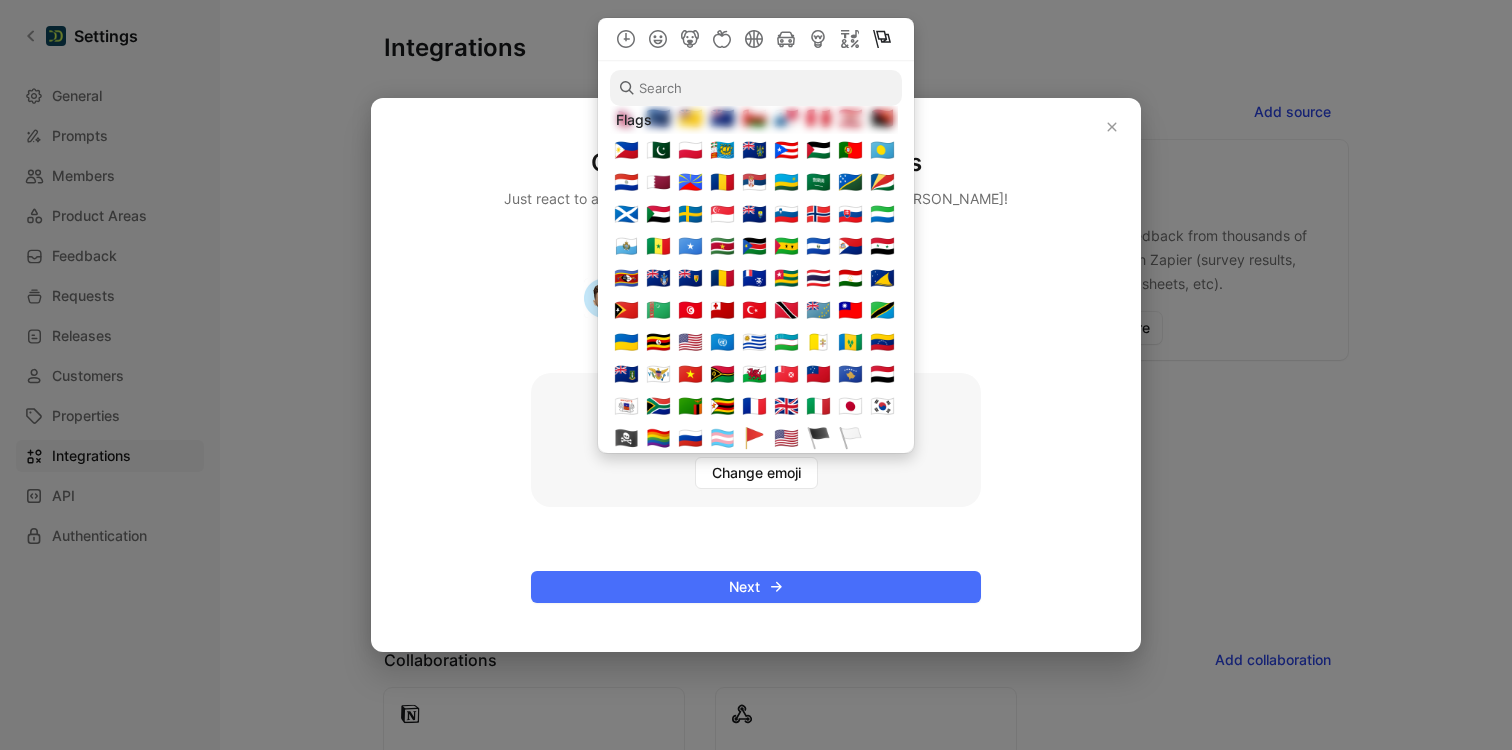 click 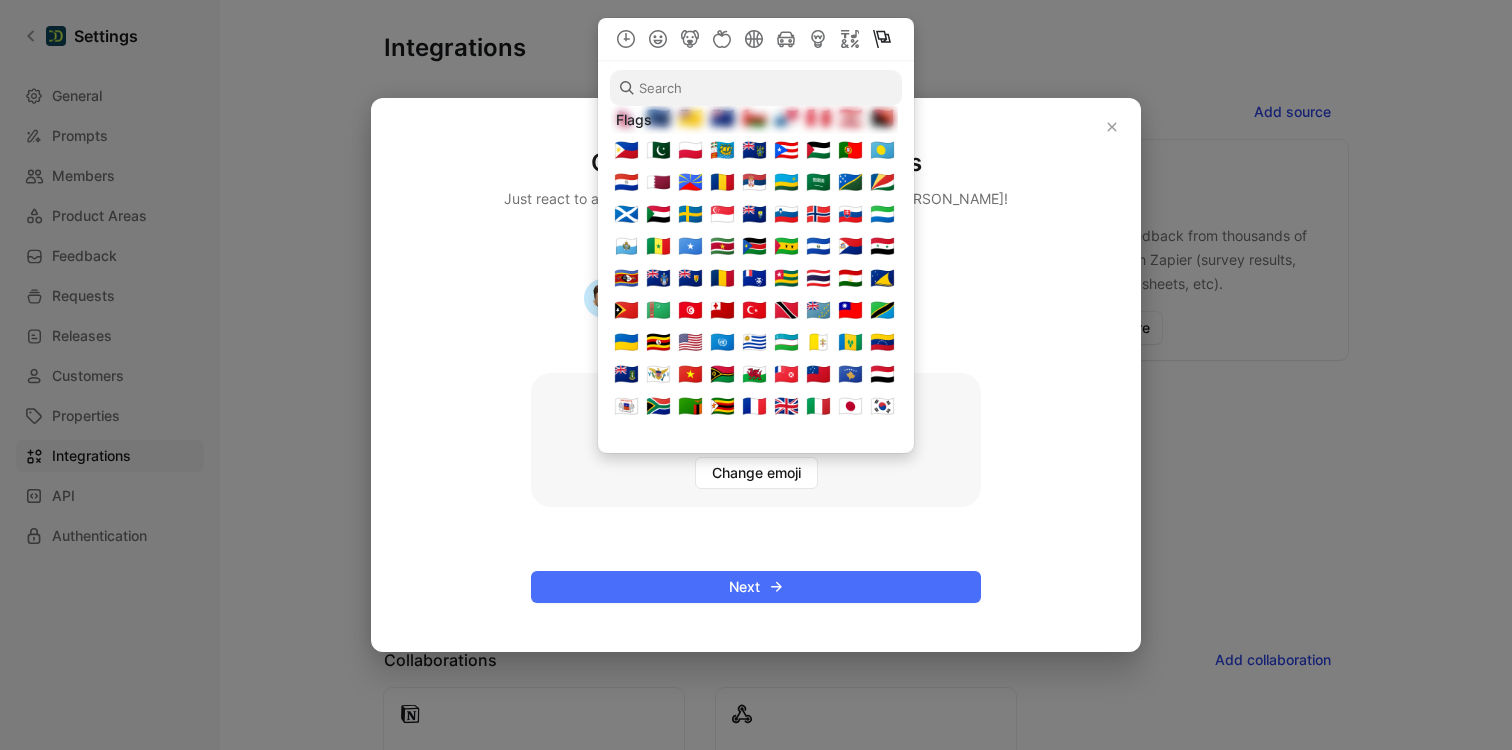 scroll, scrollTop: 6025, scrollLeft: 0, axis: vertical 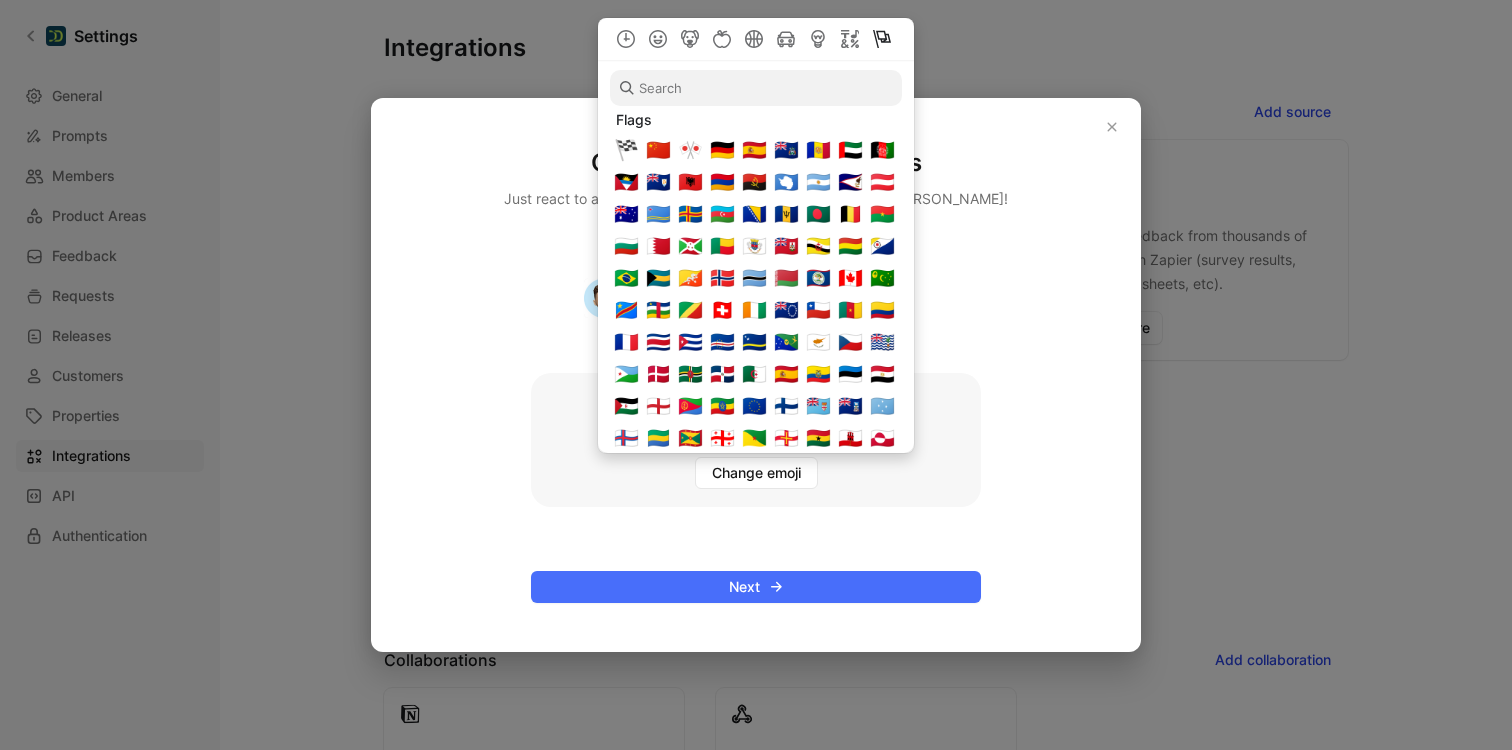 click on "Create feedback with reacjis Just react to a Slack message with your favorite emoji and [PERSON_NAME]!   Your Cycle feedback has been submitted. 1 Change emoji Next" at bounding box center (756, 375) 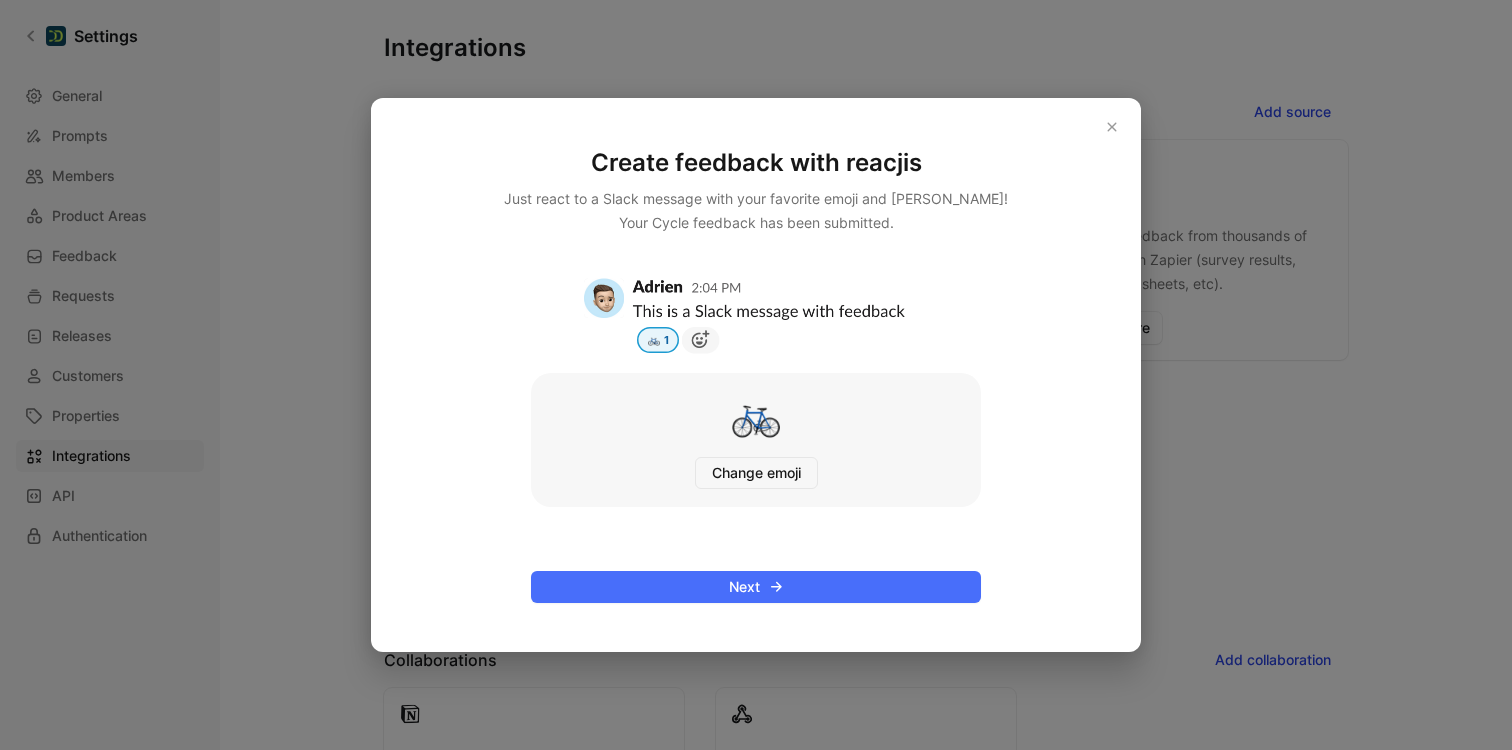 click on "Change emoji" at bounding box center [756, 473] 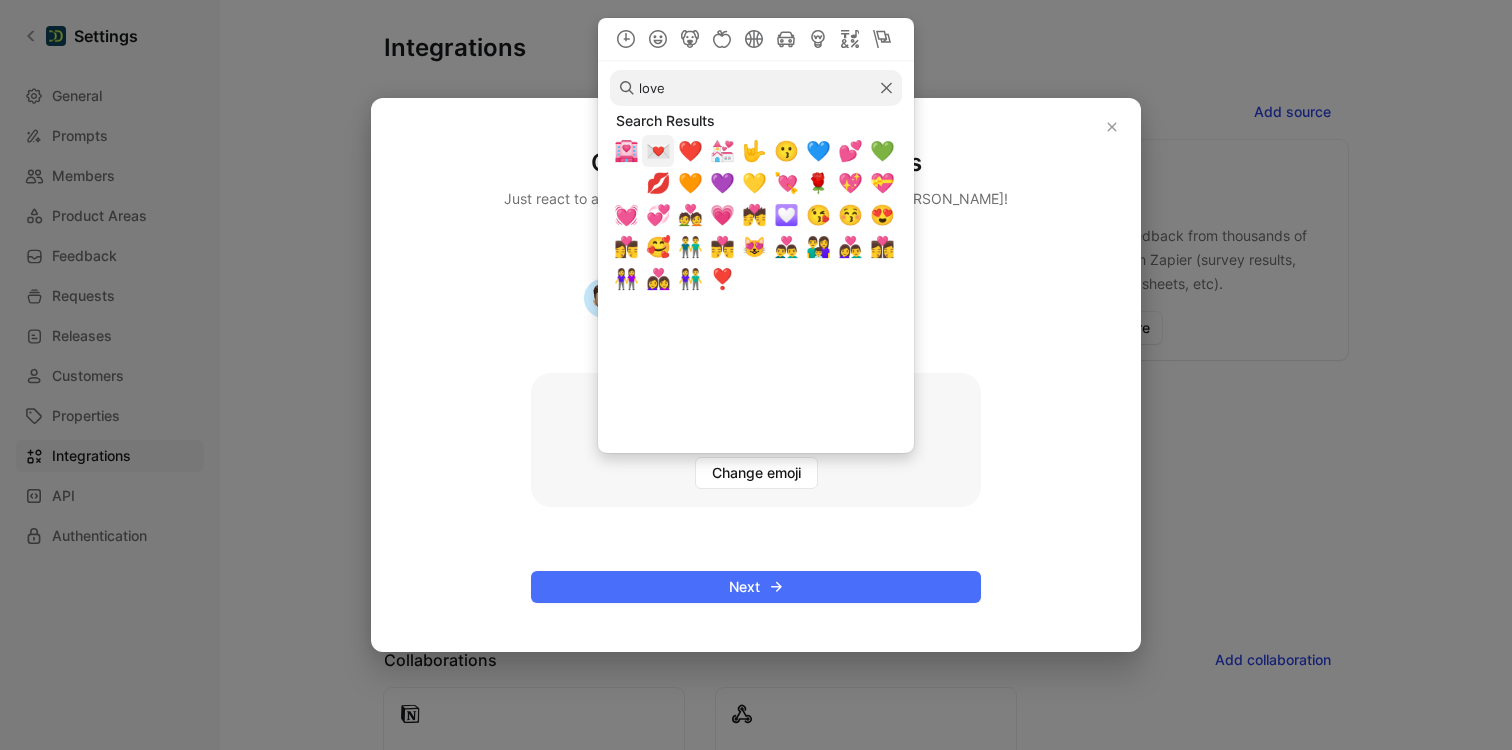 type on "love" 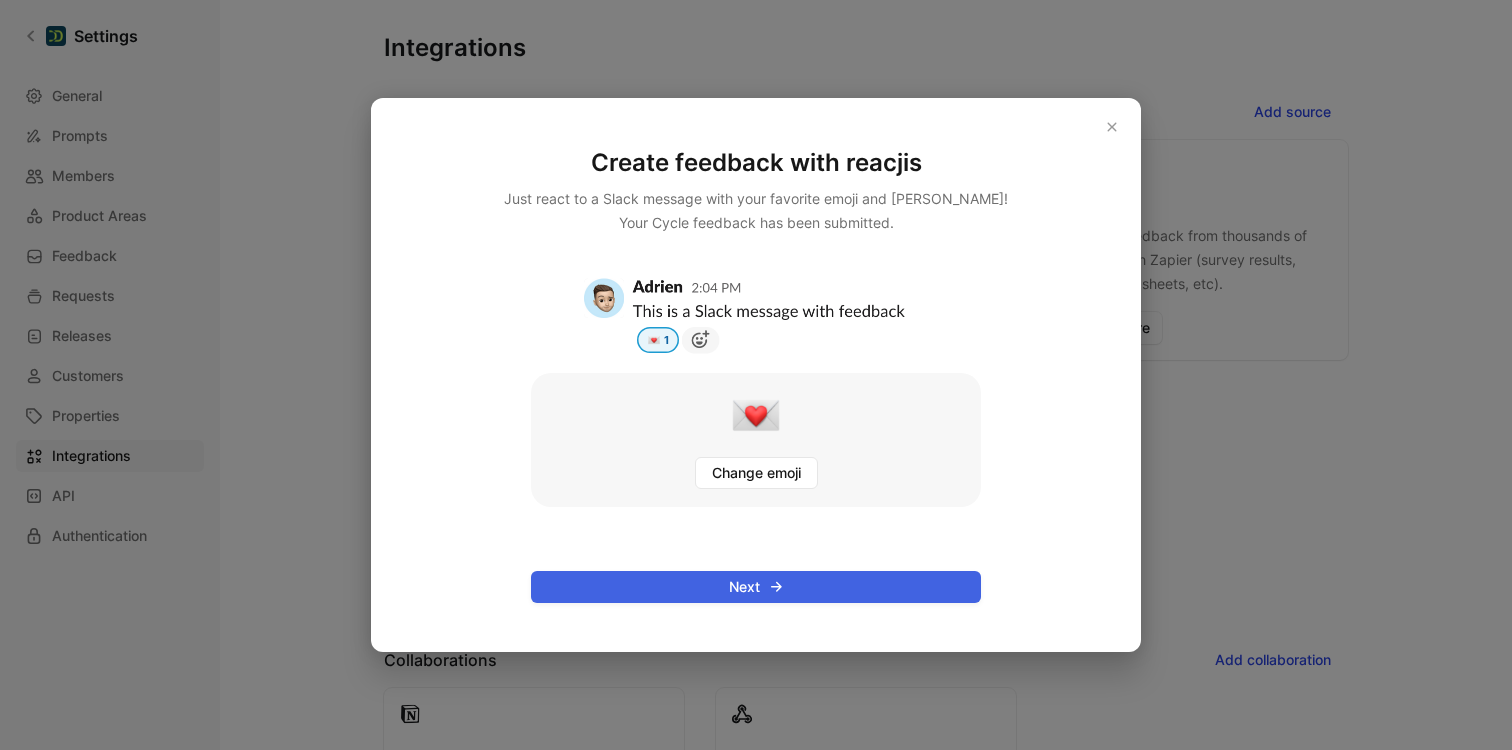 click 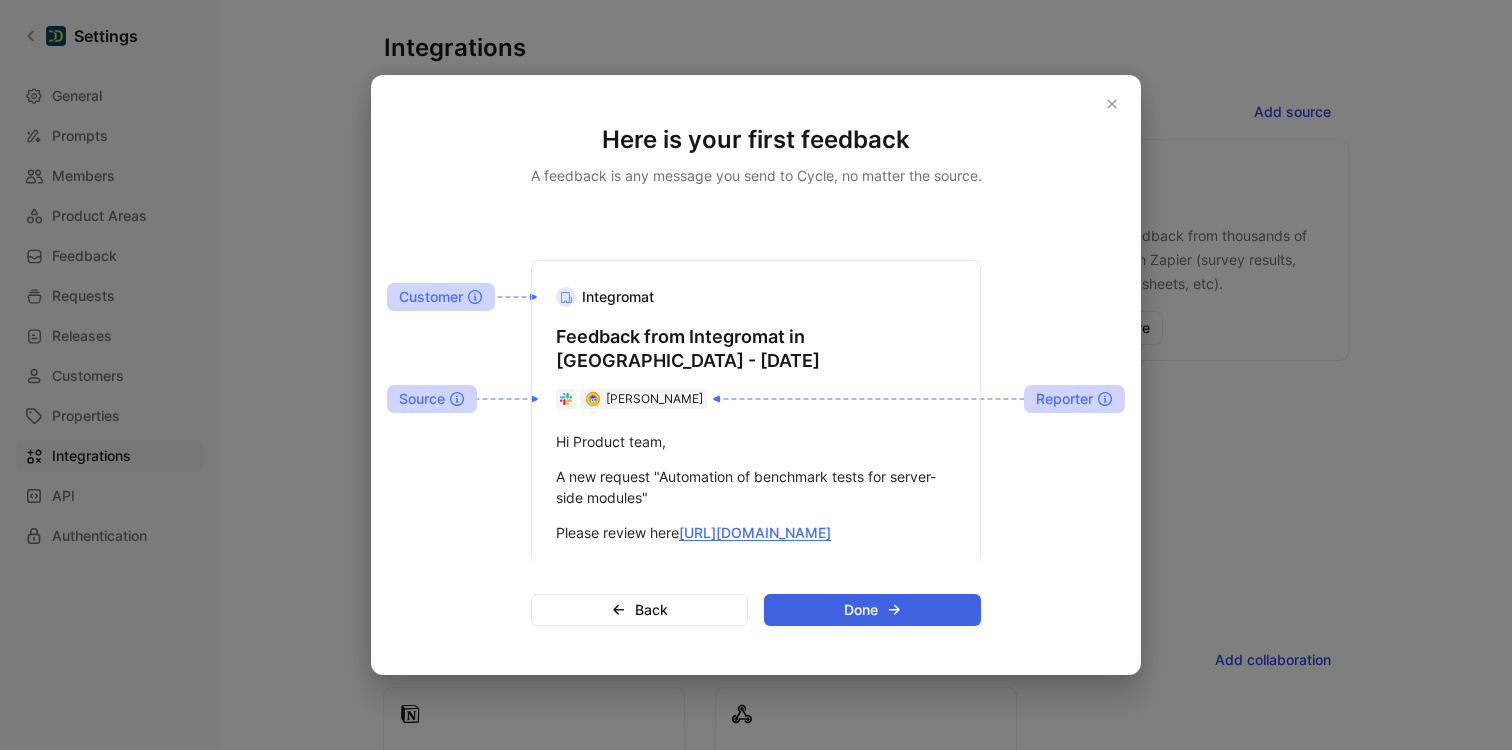 click on "Done" at bounding box center (872, 610) 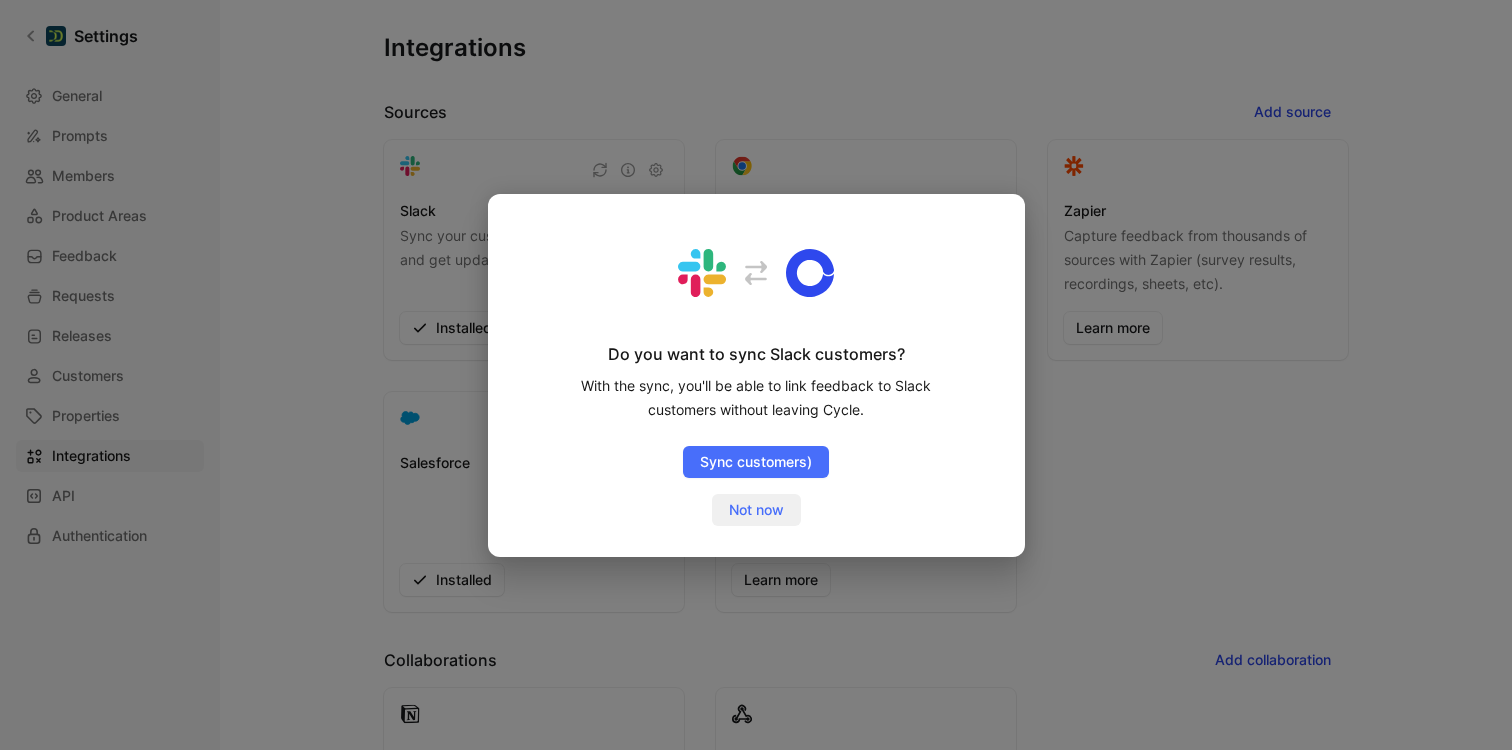 click on "Not now" at bounding box center (756, 510) 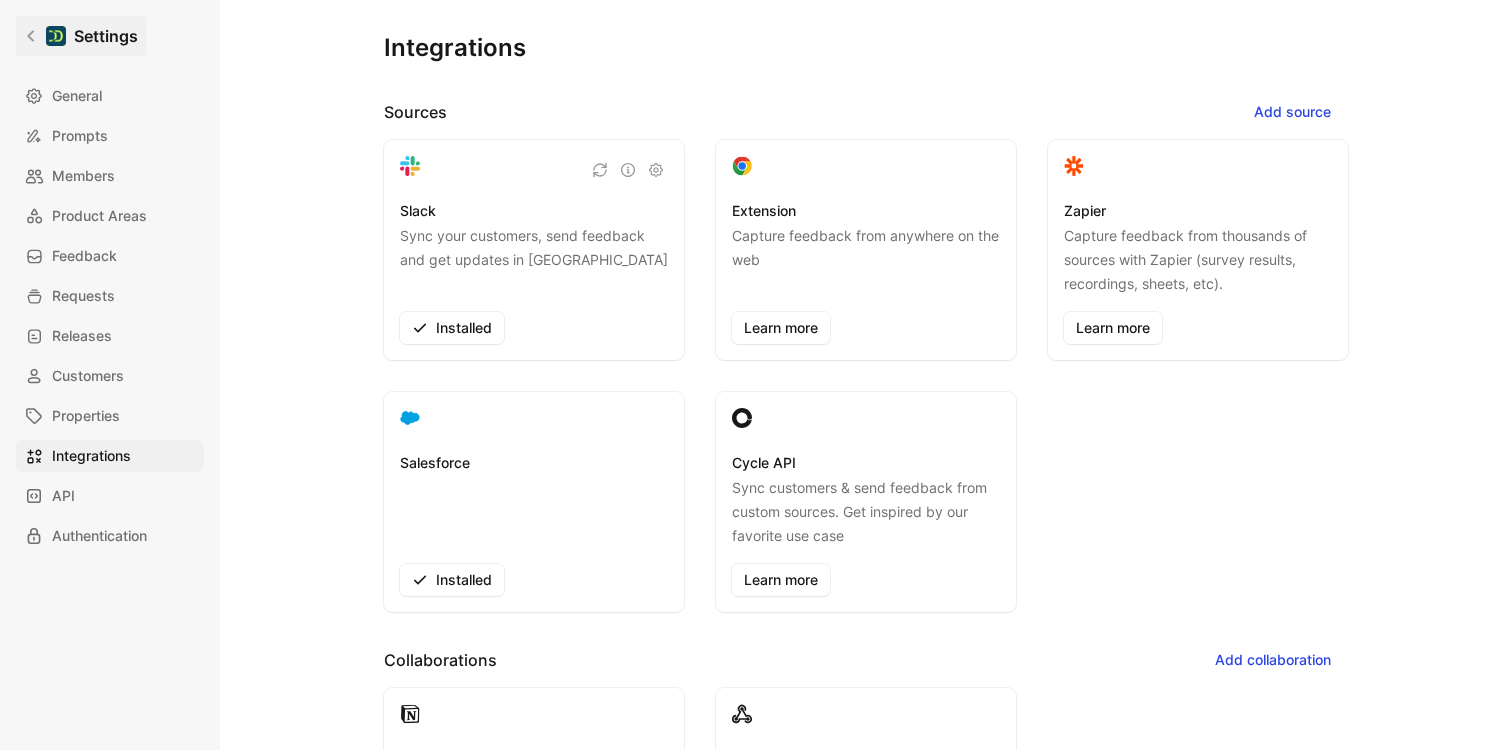click at bounding box center [56, 36] 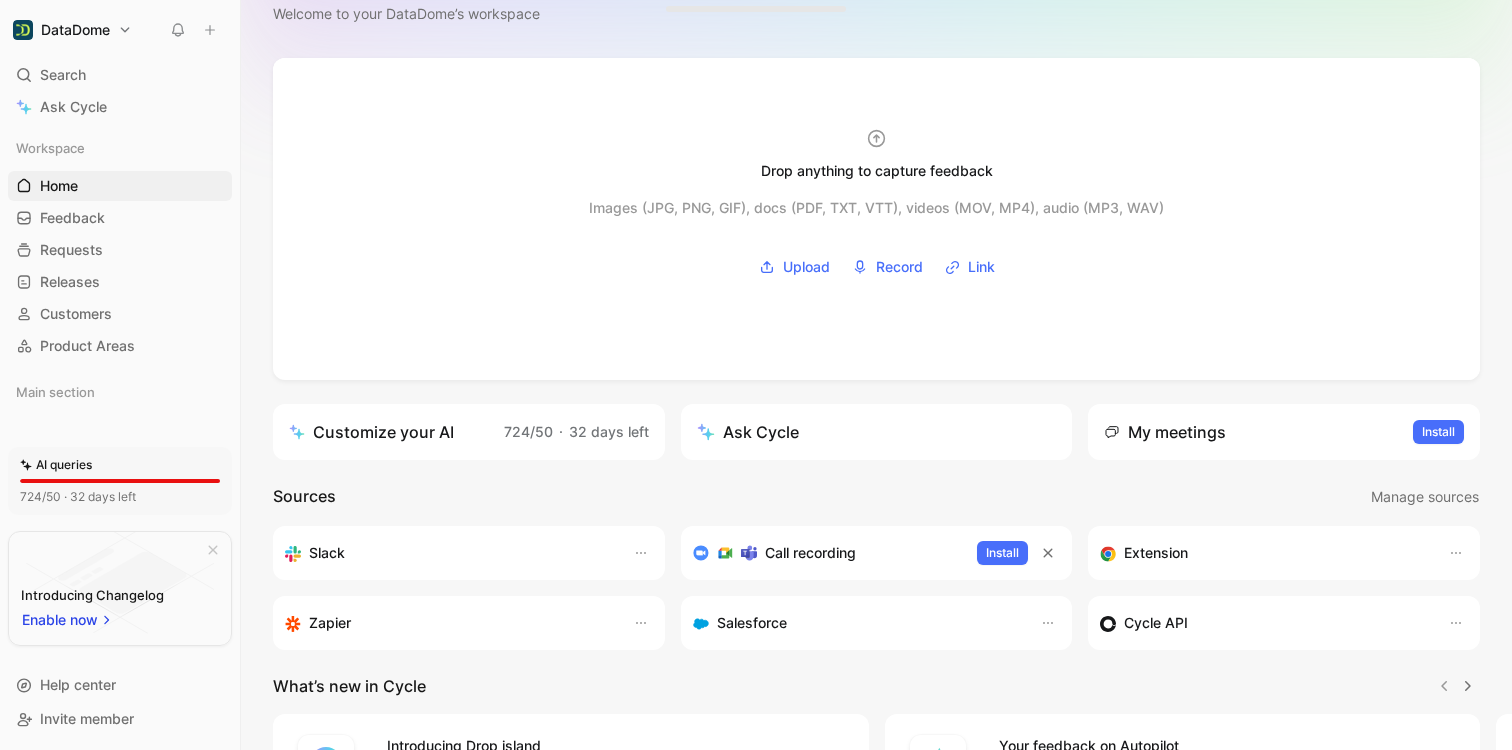 scroll, scrollTop: 0, scrollLeft: 0, axis: both 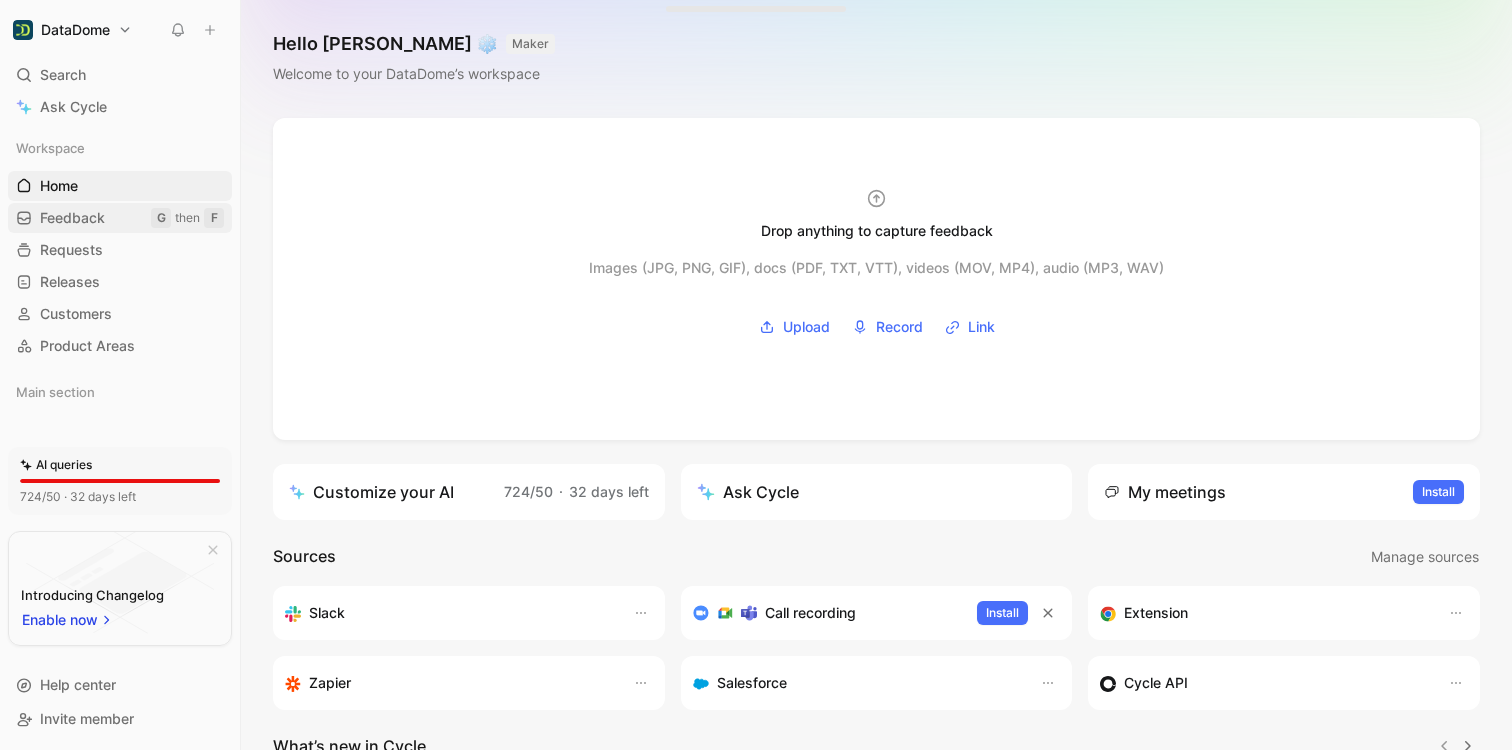click on "Feedback G then F" at bounding box center [120, 218] 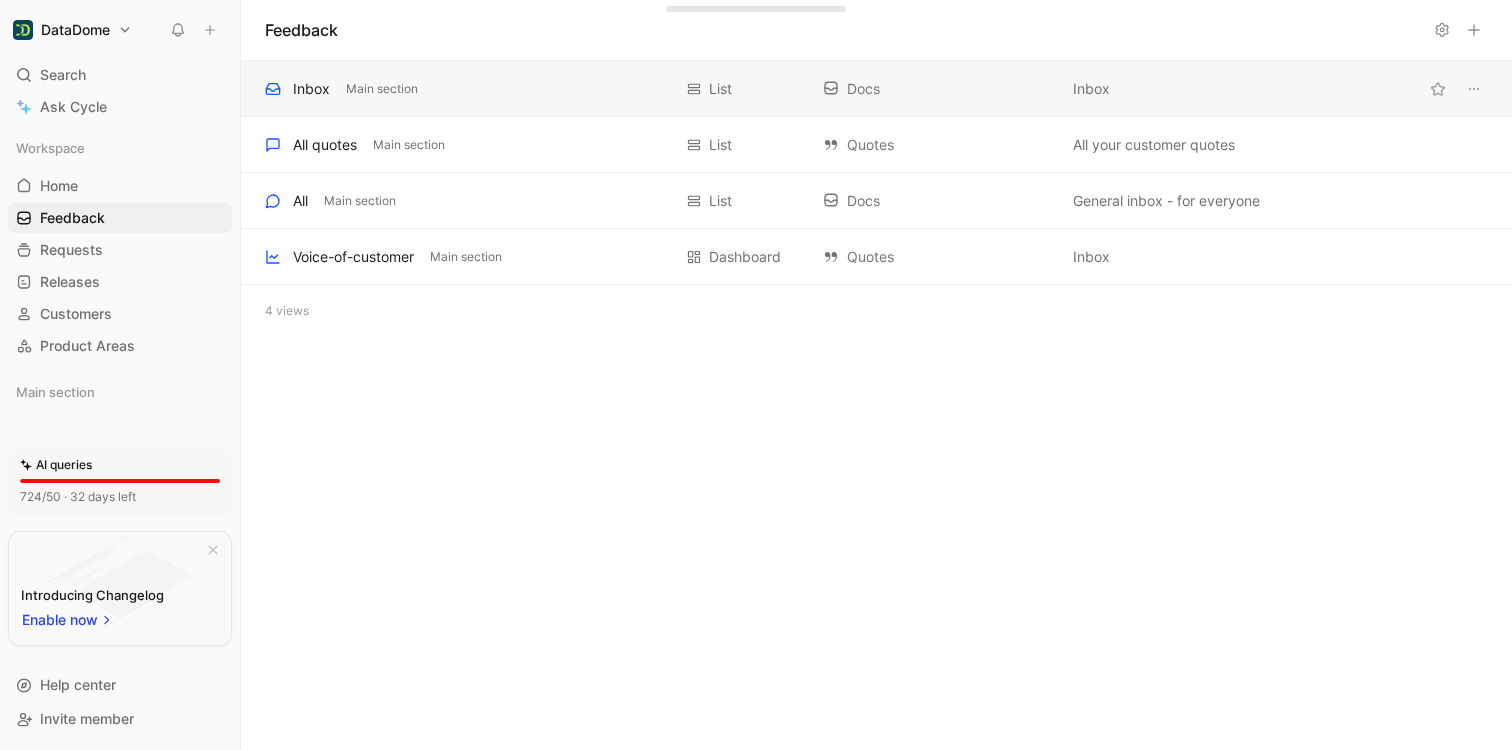 click on "Inbox" at bounding box center [311, 89] 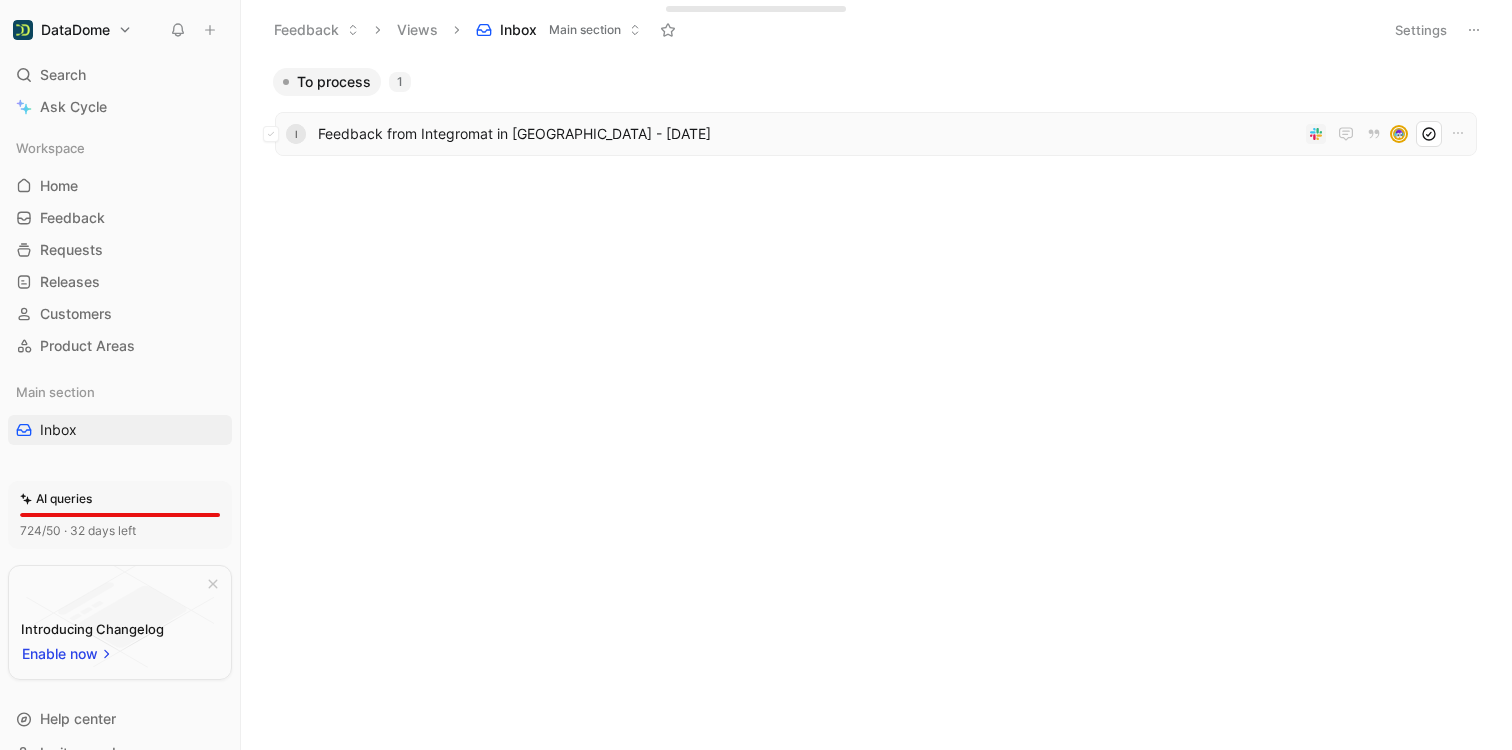 click on "Feedback from Integromat in [GEOGRAPHIC_DATA] - [DATE]" at bounding box center [808, 134] 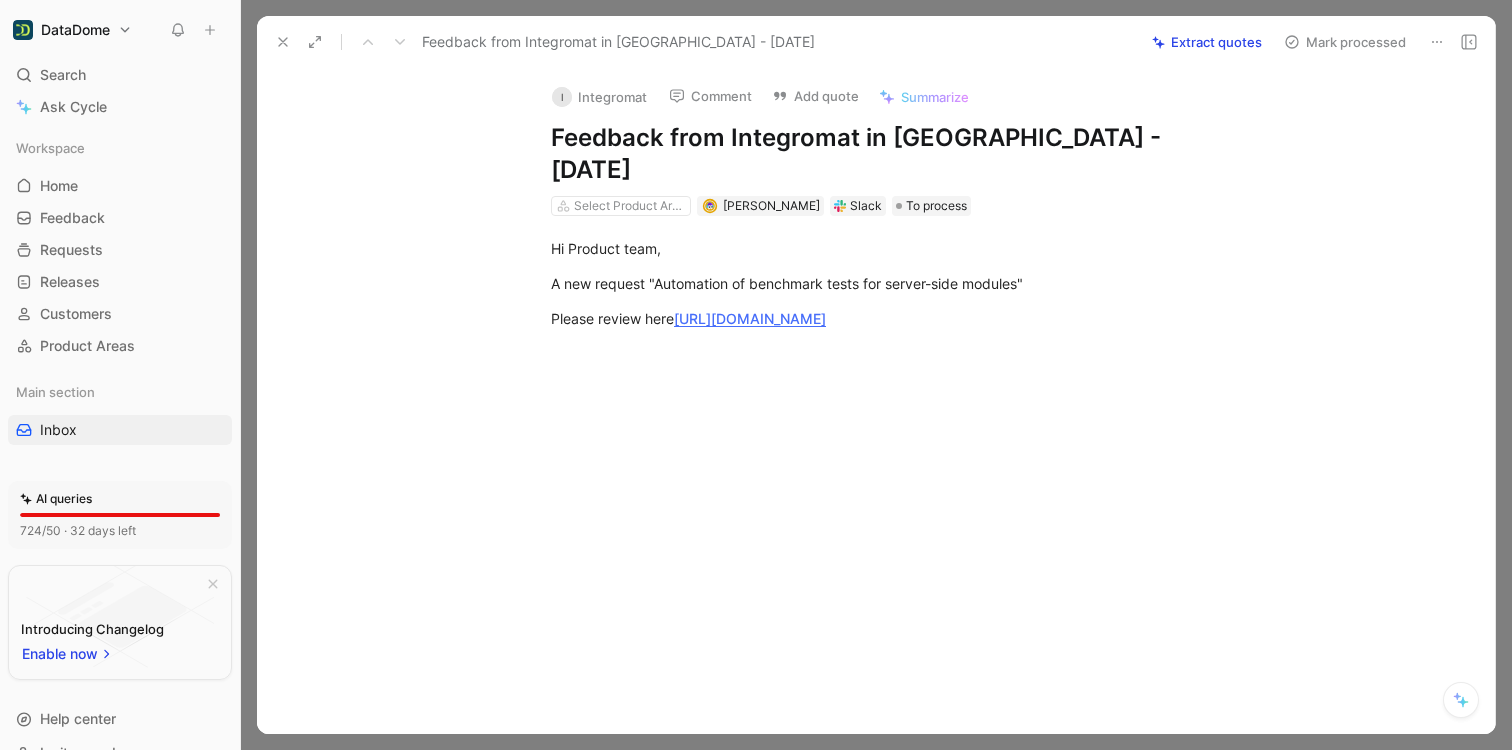 click 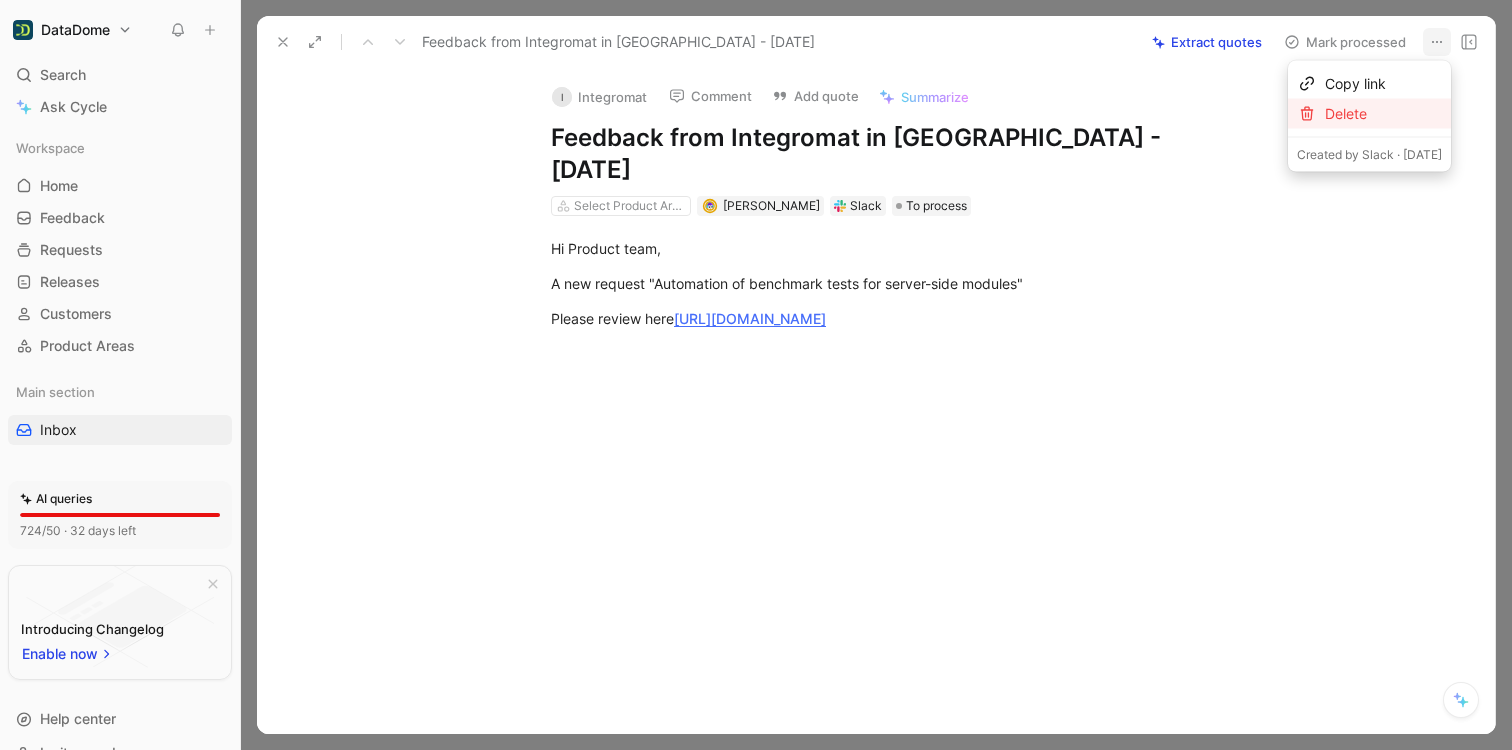 click on "Delete" at bounding box center (1383, 114) 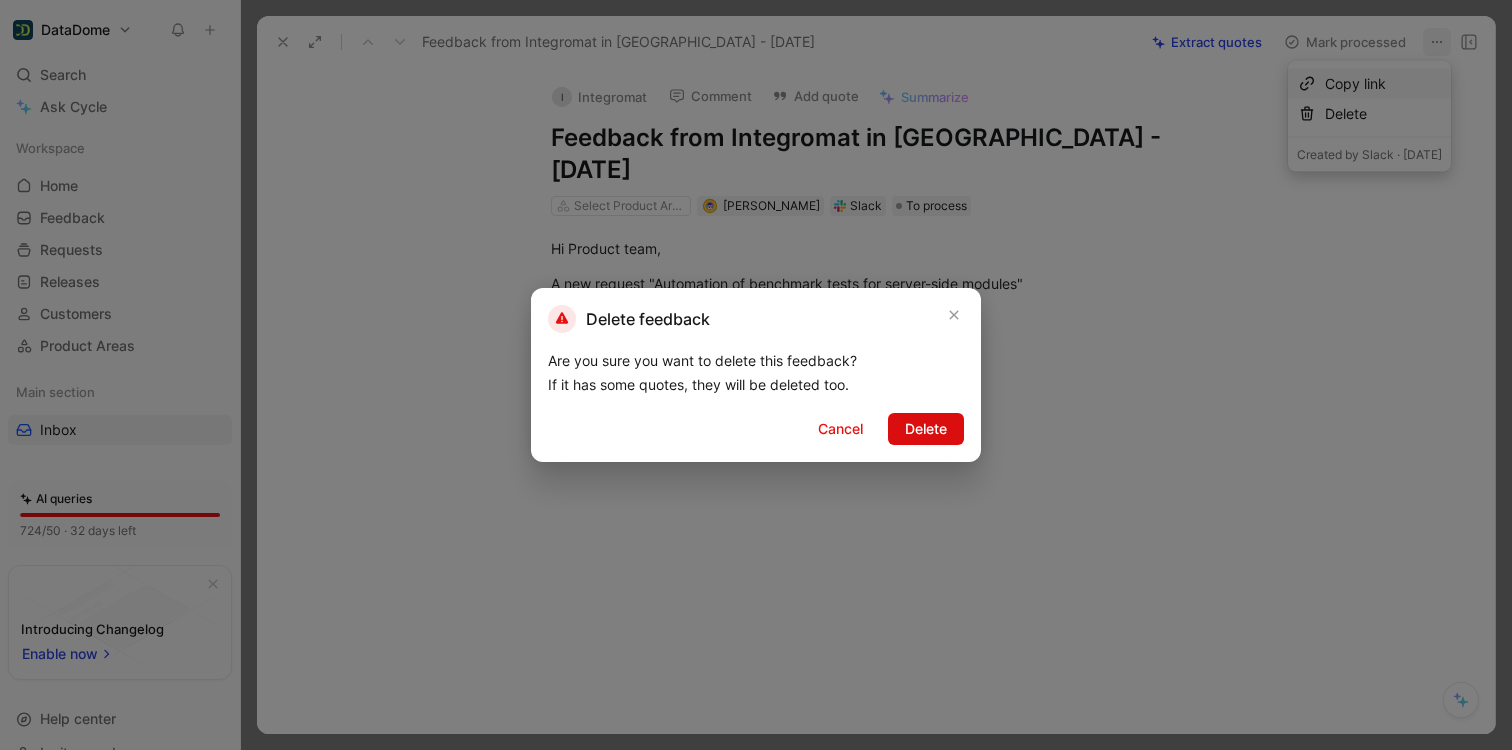 click on "Delete" at bounding box center (926, 429) 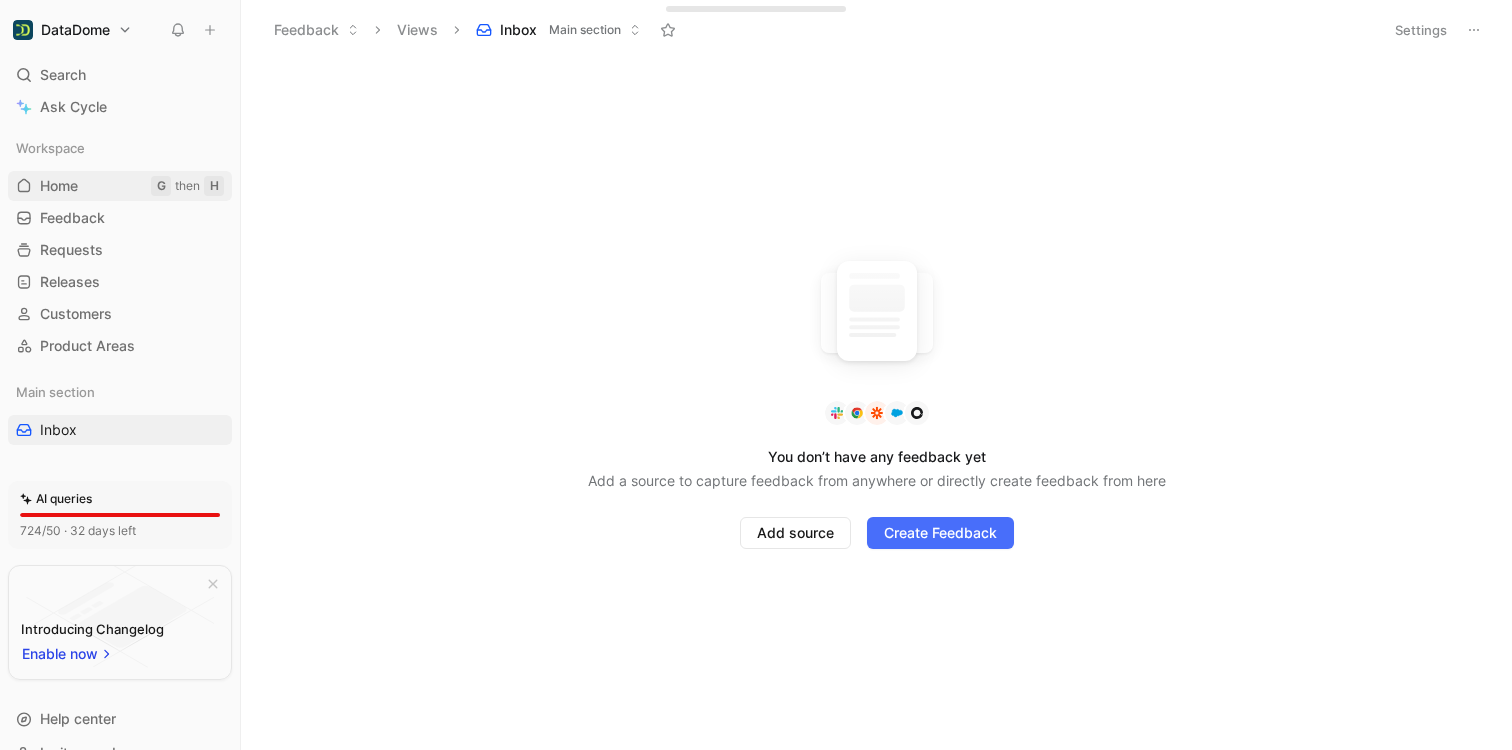 click on "Home" at bounding box center (59, 186) 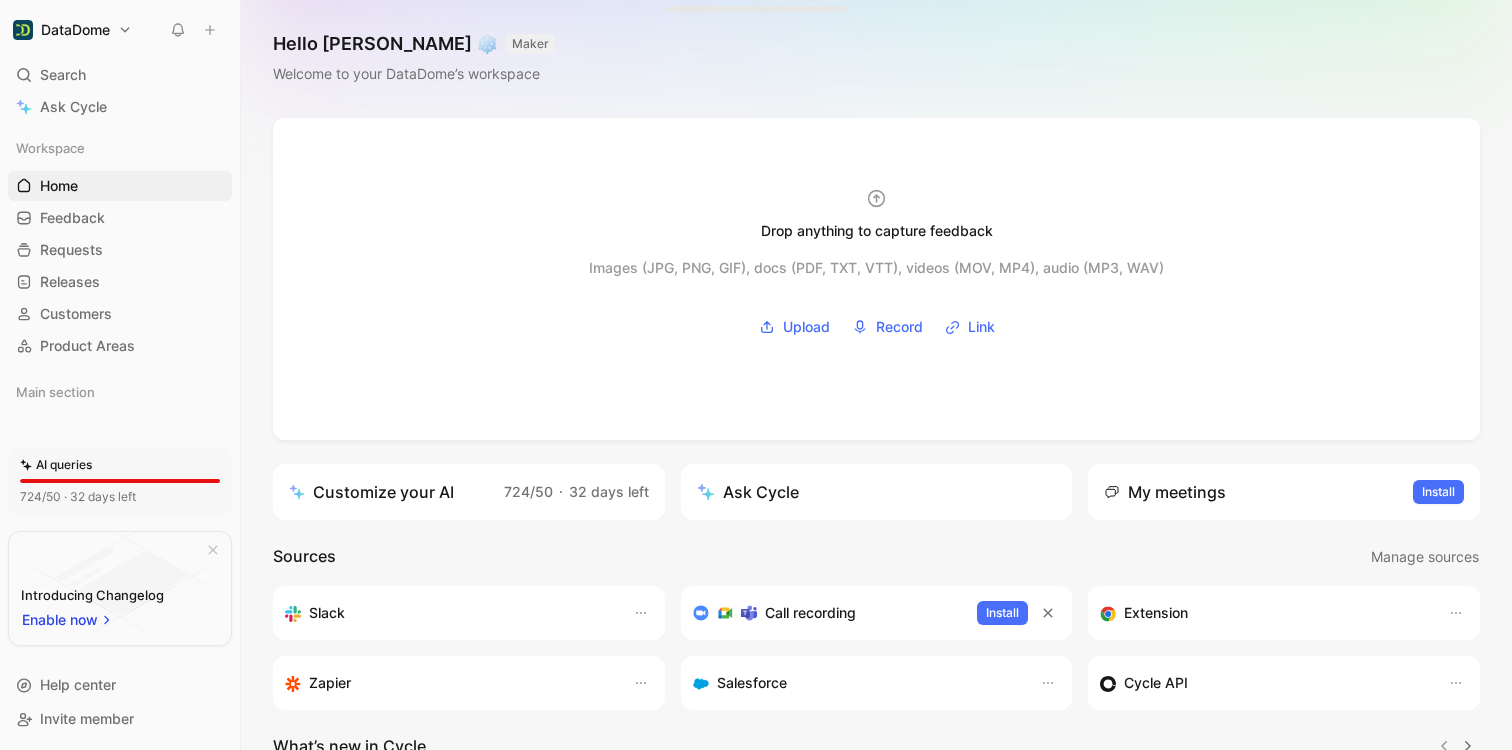 click on "Hello [PERSON_NAME] ❄️ MAKER Welcome to your DataDome’s workspace" at bounding box center [876, 59] 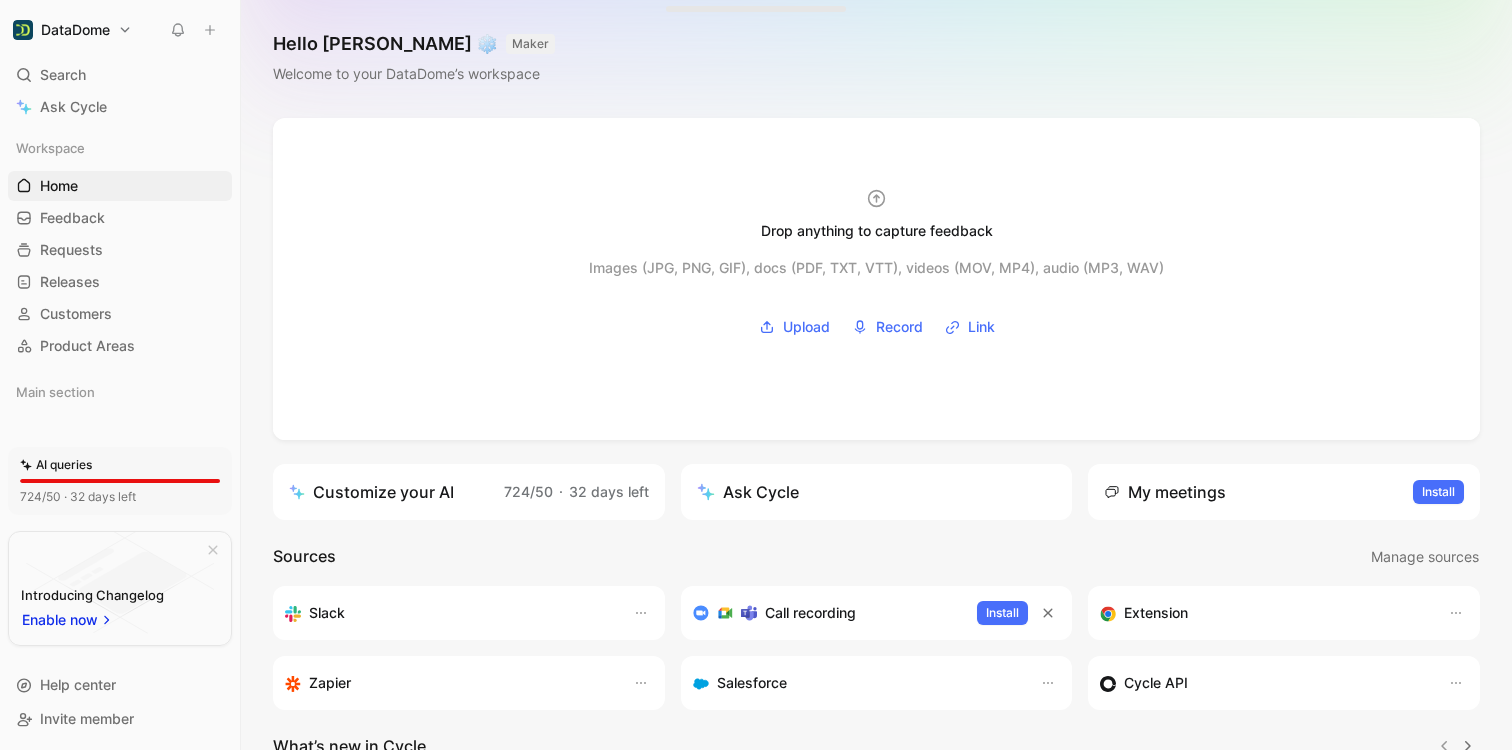 click on "Enable now" at bounding box center [61, 620] 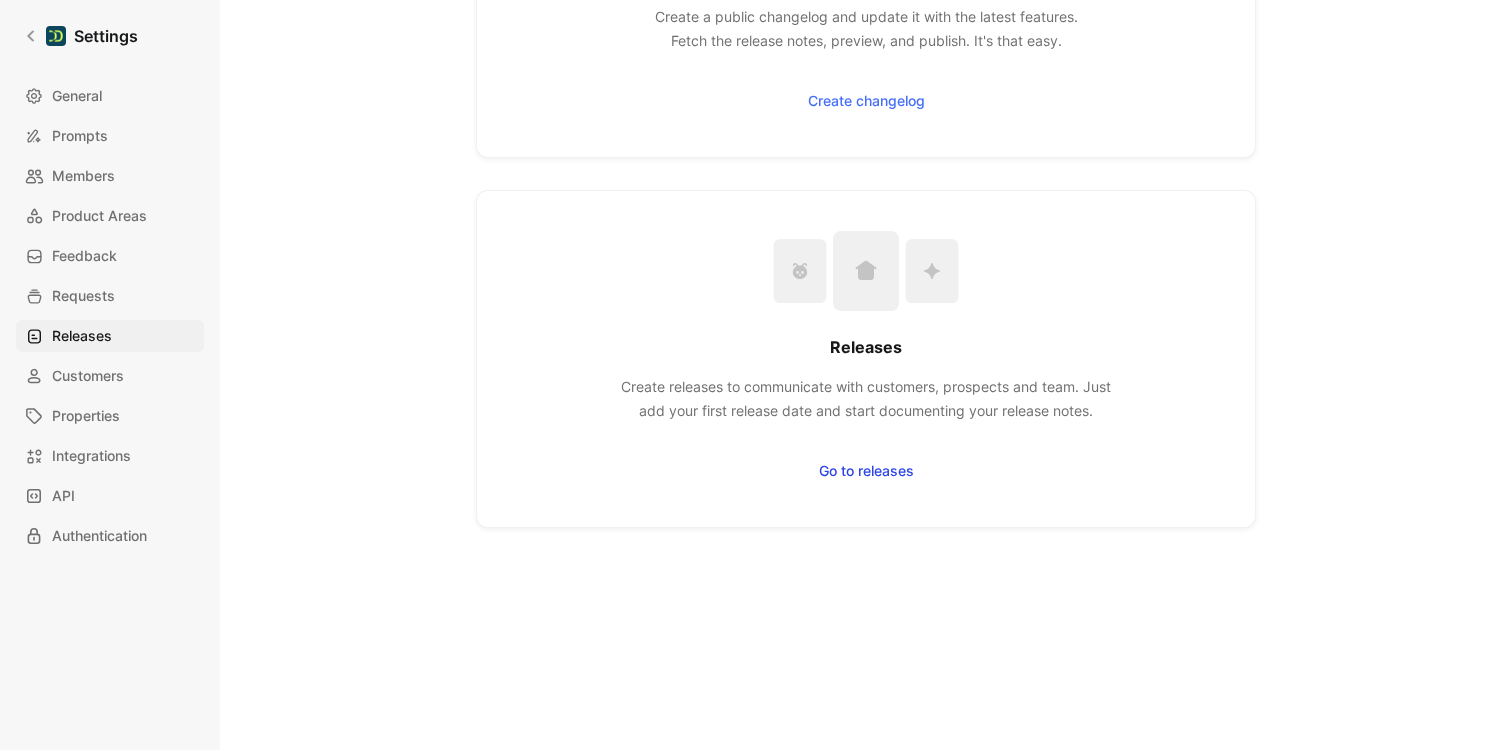 scroll, scrollTop: 391, scrollLeft: 0, axis: vertical 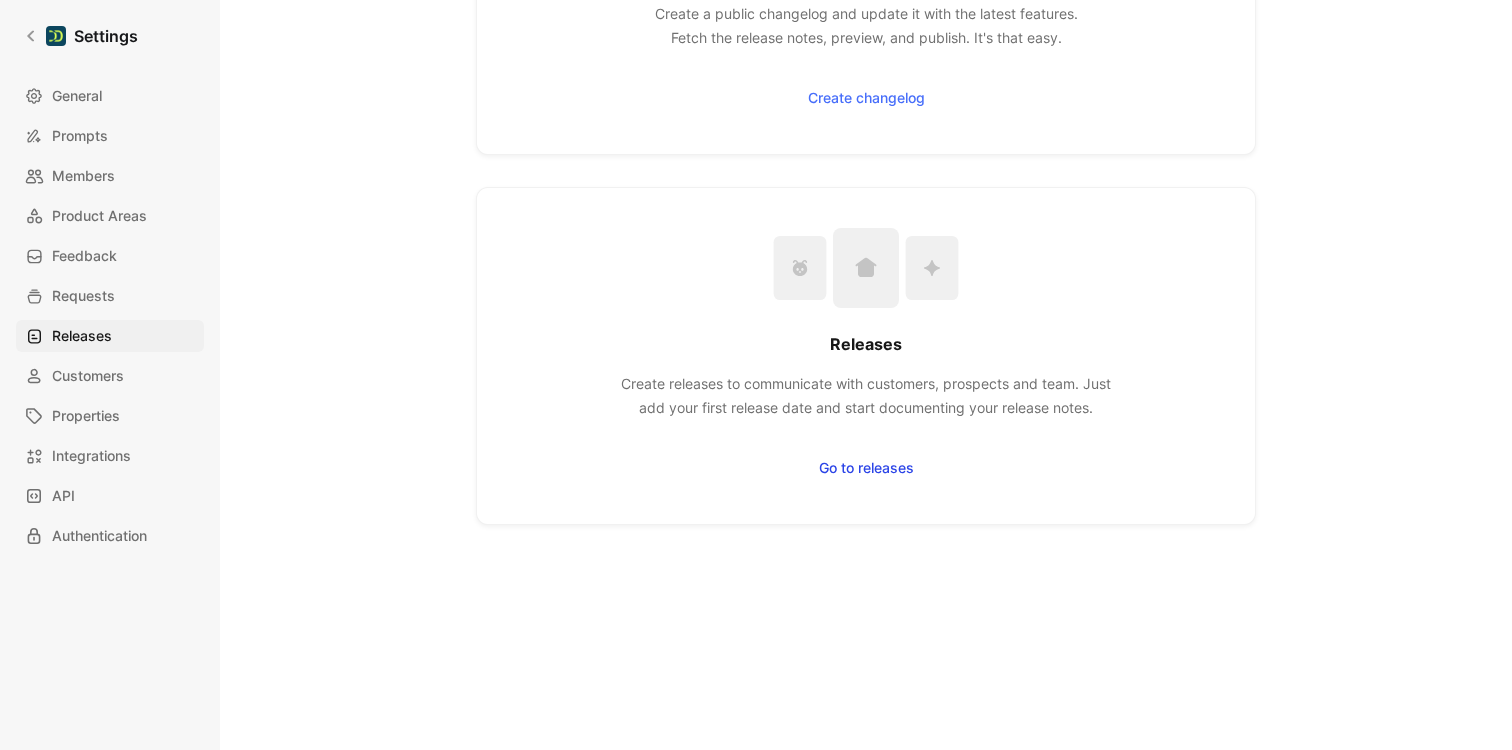 click on "Go to releases" at bounding box center [866, 468] 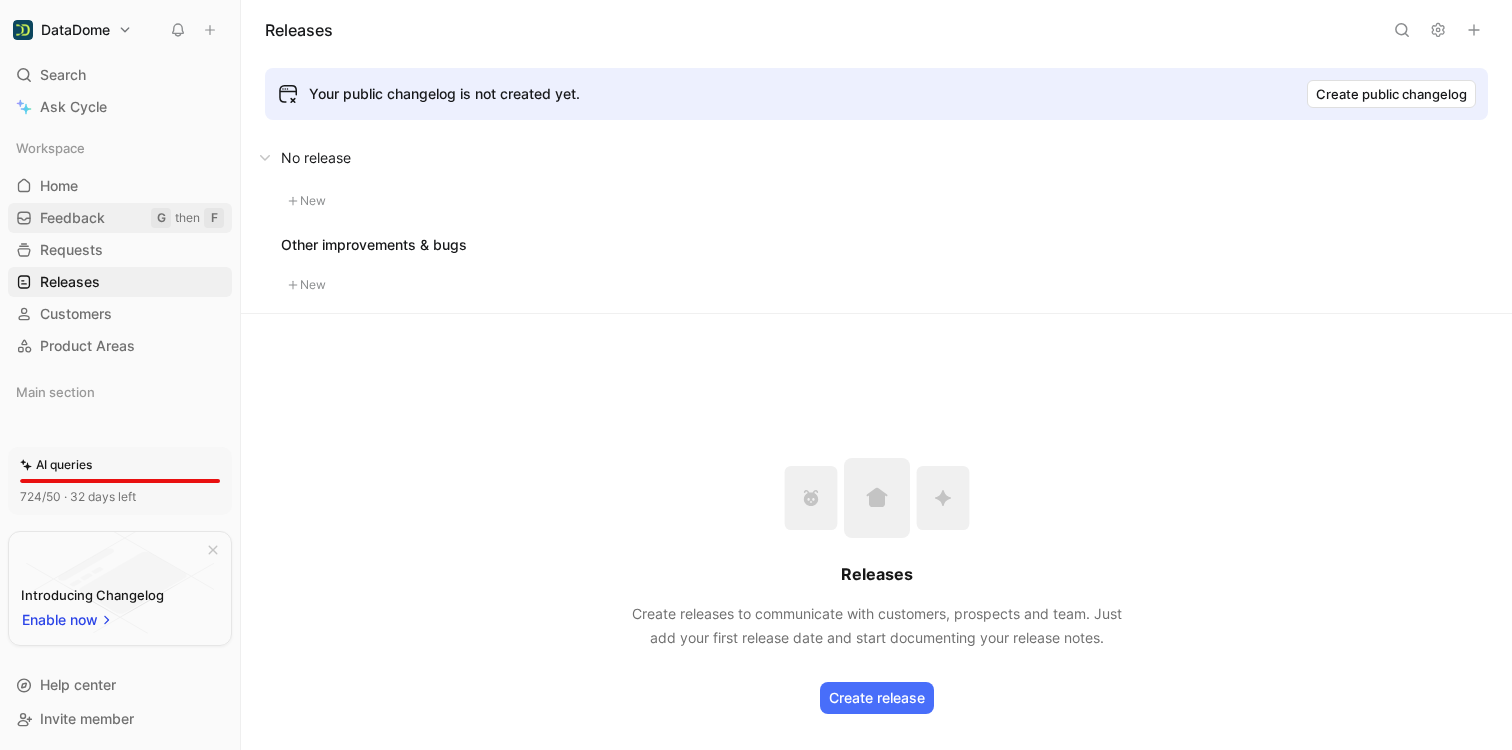 click on "Feedback G then F" at bounding box center [120, 218] 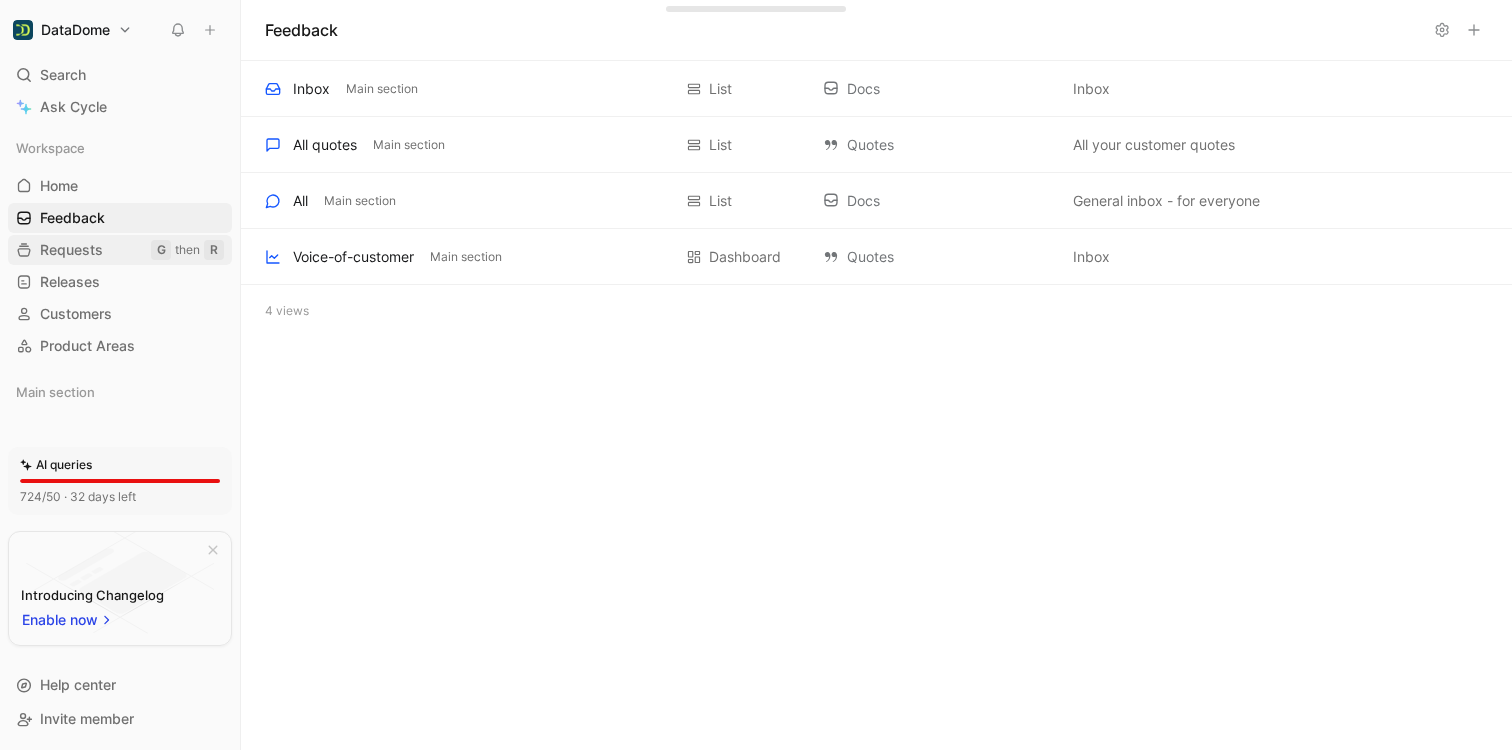 click on "Requests" at bounding box center [71, 250] 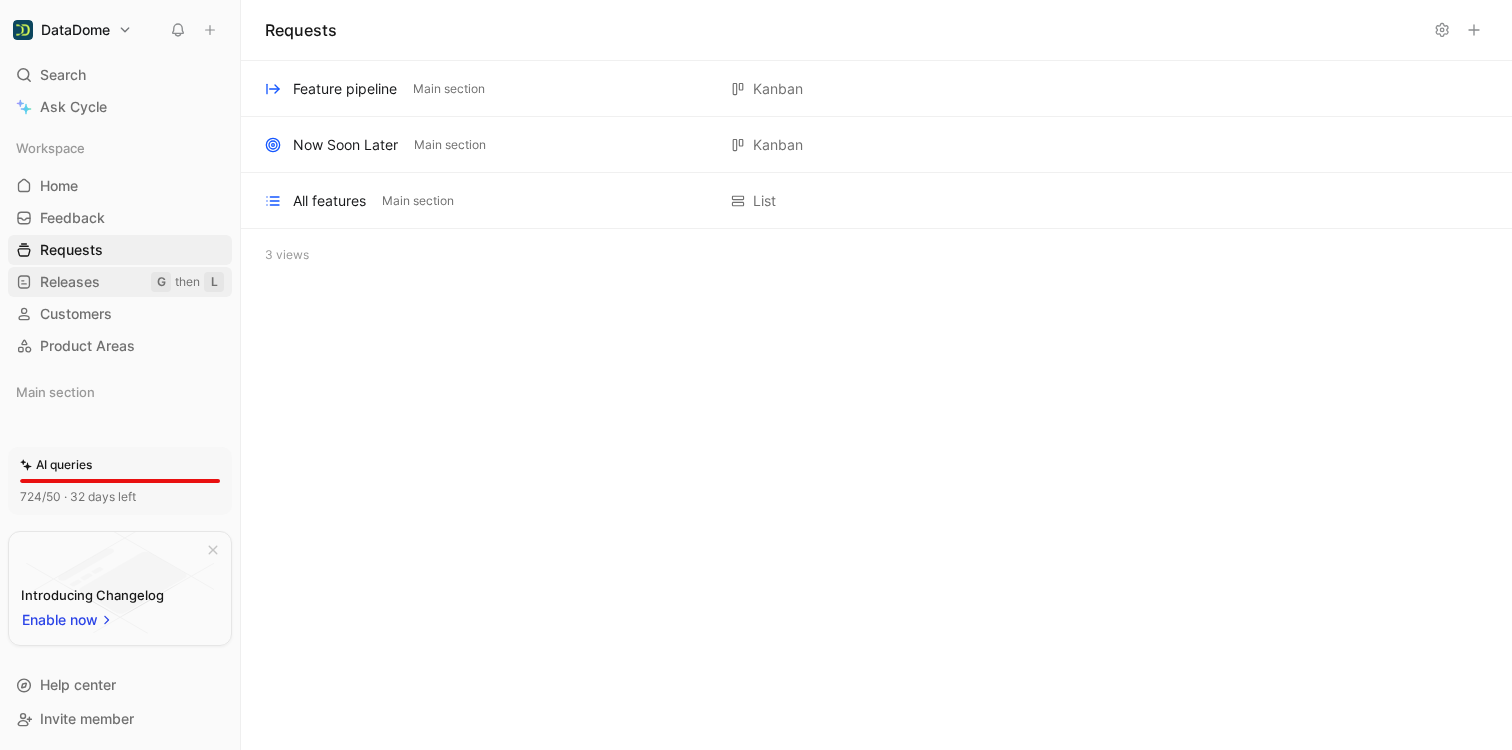 click on "Releases" at bounding box center [70, 282] 